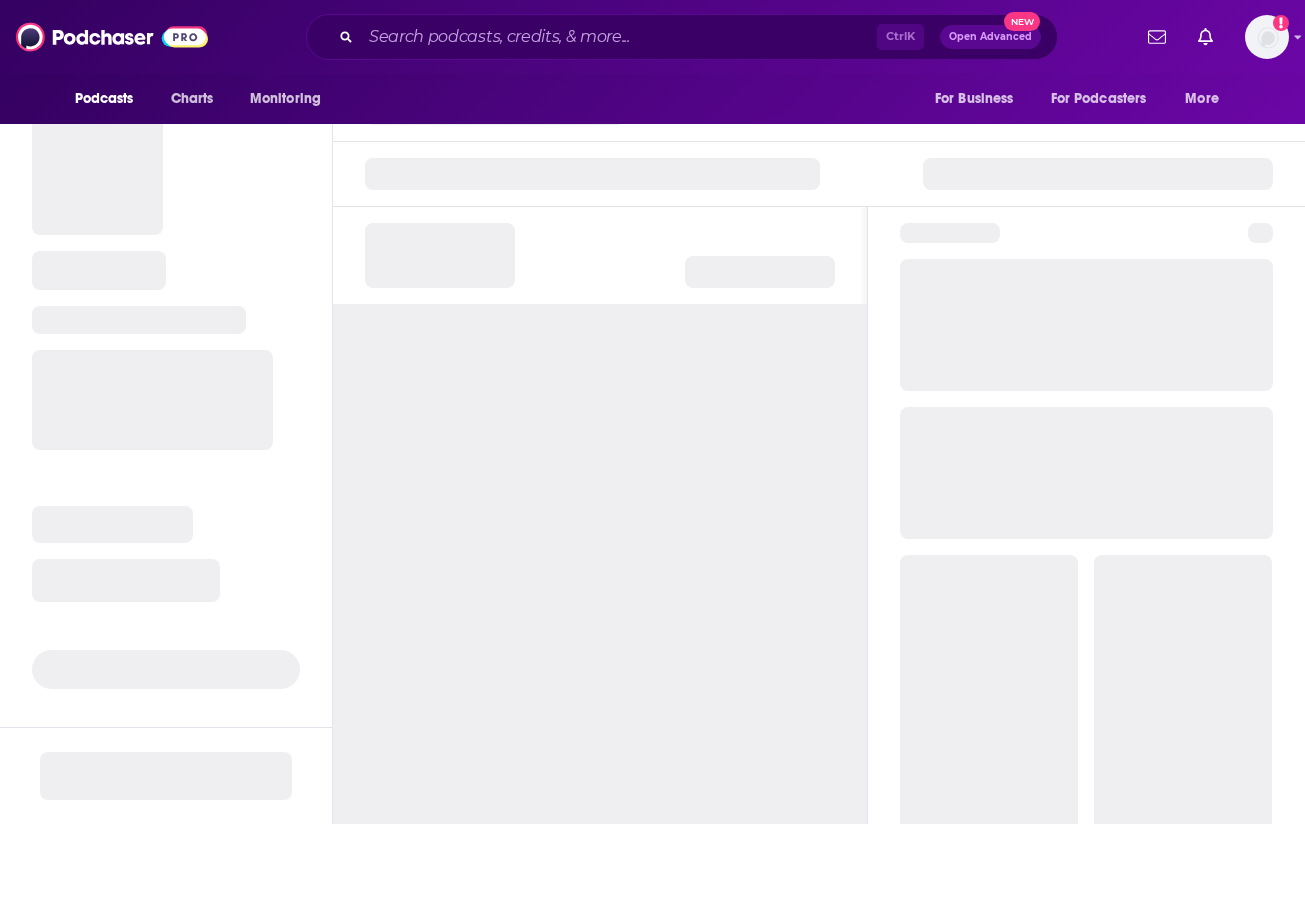 scroll, scrollTop: 0, scrollLeft: 0, axis: both 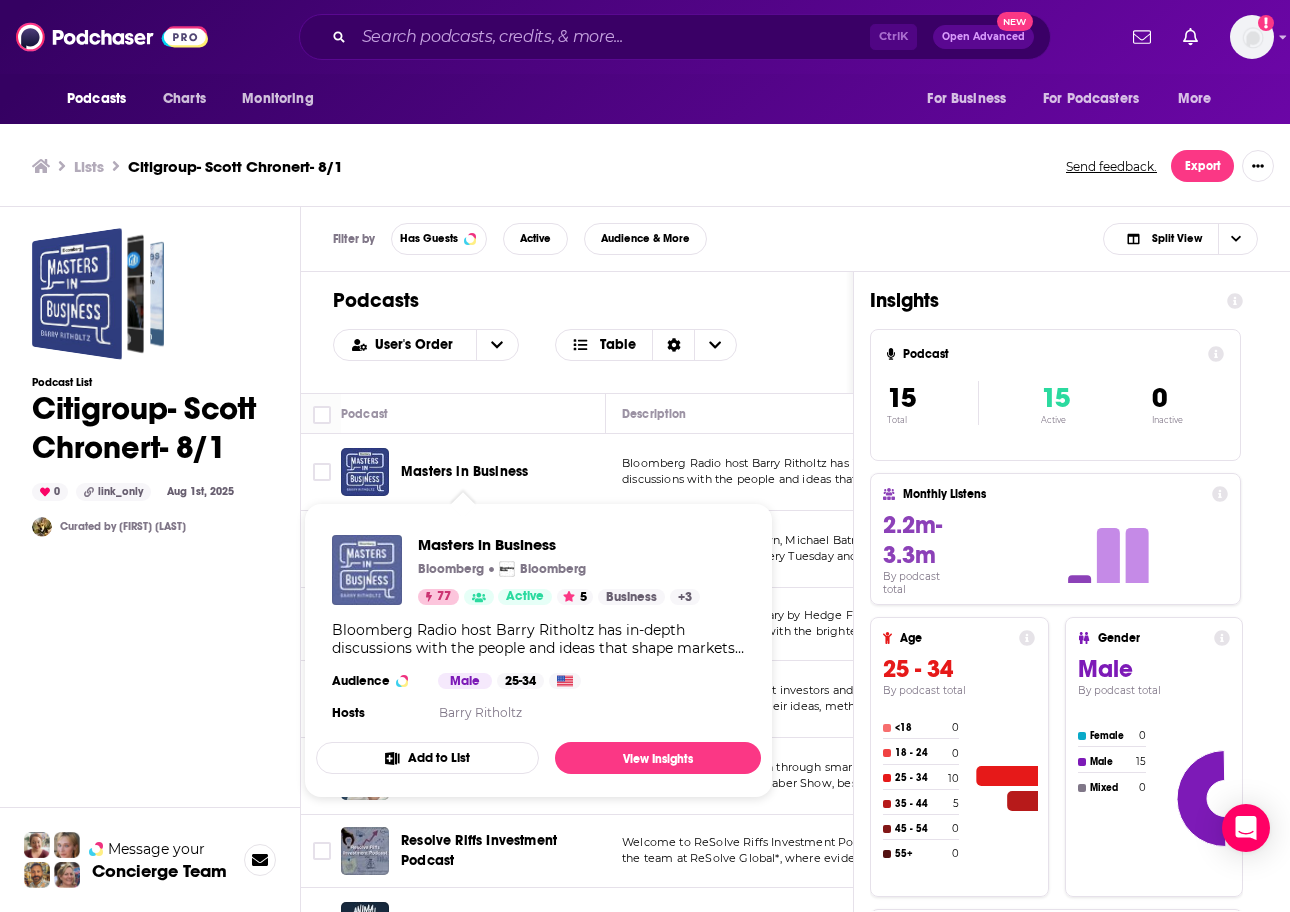 click at bounding box center (367, 570) 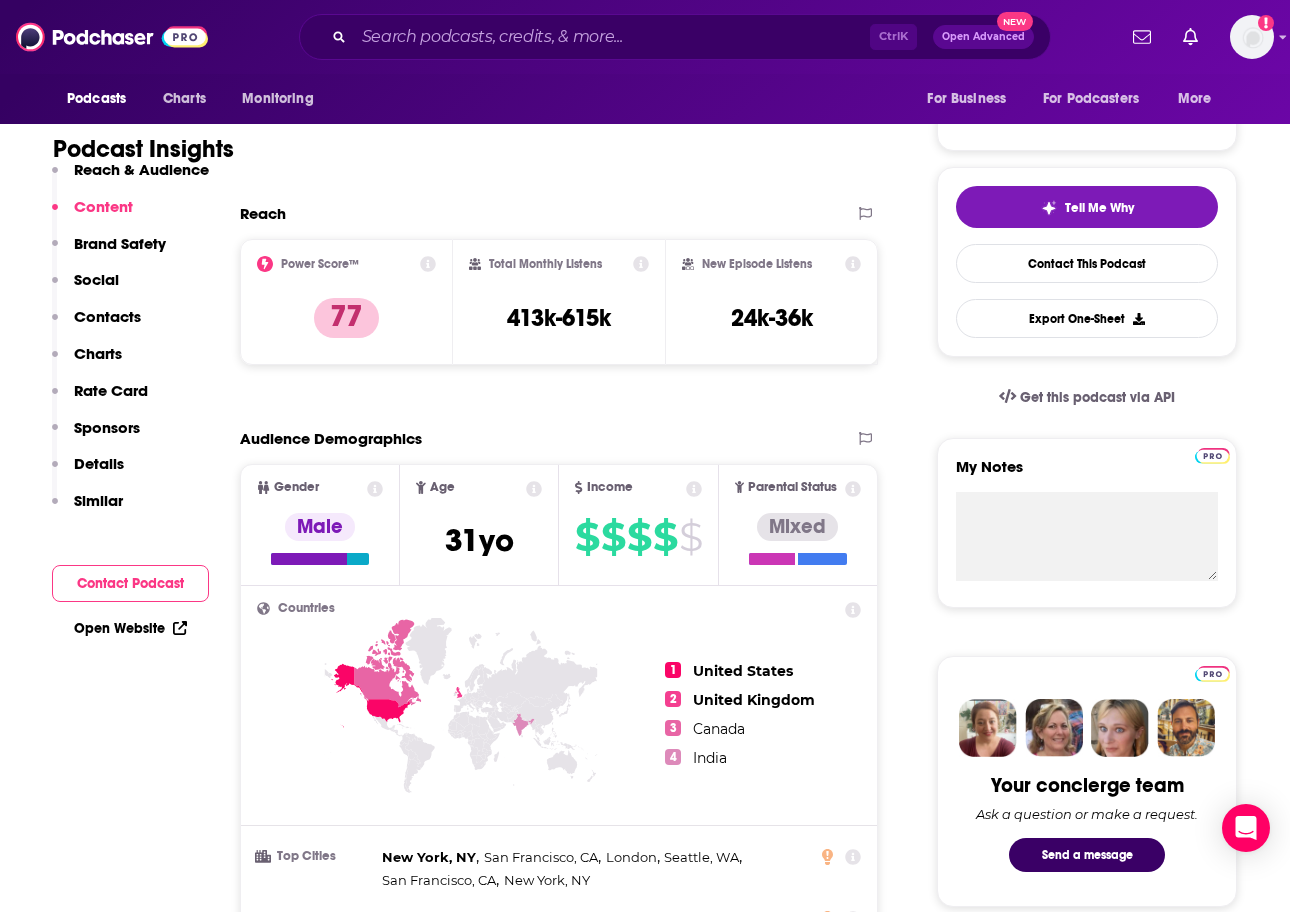 scroll, scrollTop: 0, scrollLeft: 0, axis: both 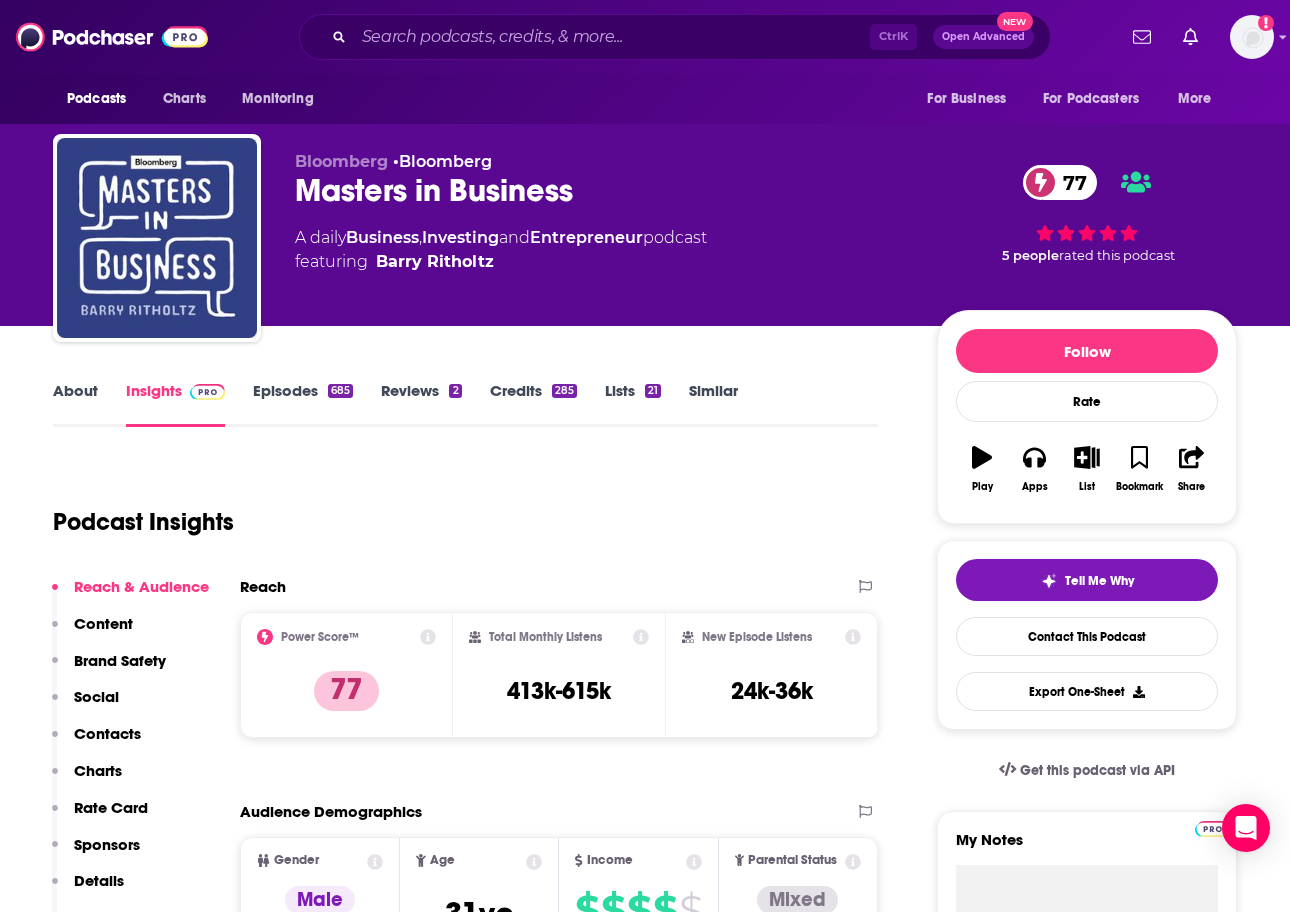 click on "Episodes 685" at bounding box center (303, 404) 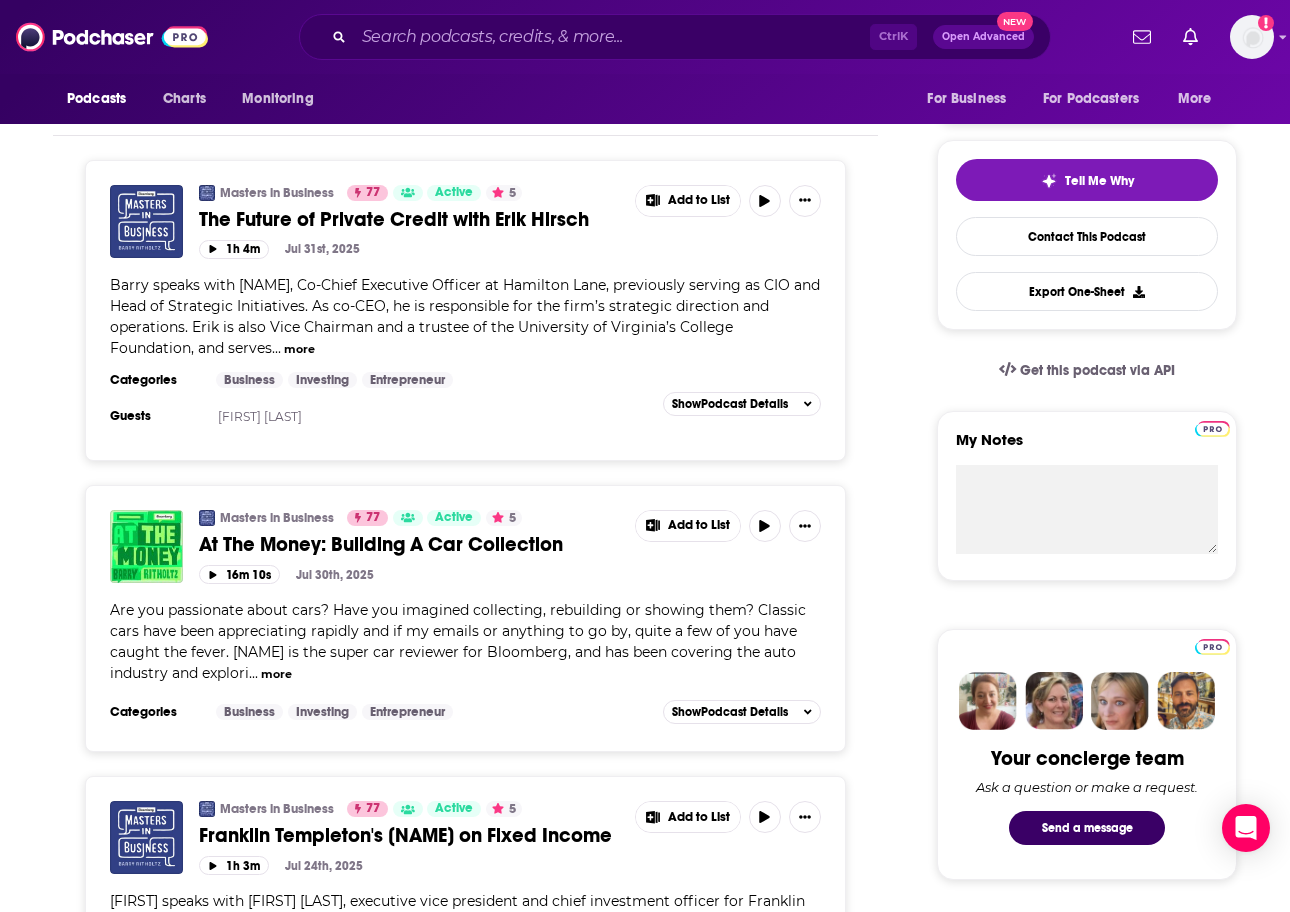 scroll, scrollTop: 0, scrollLeft: 0, axis: both 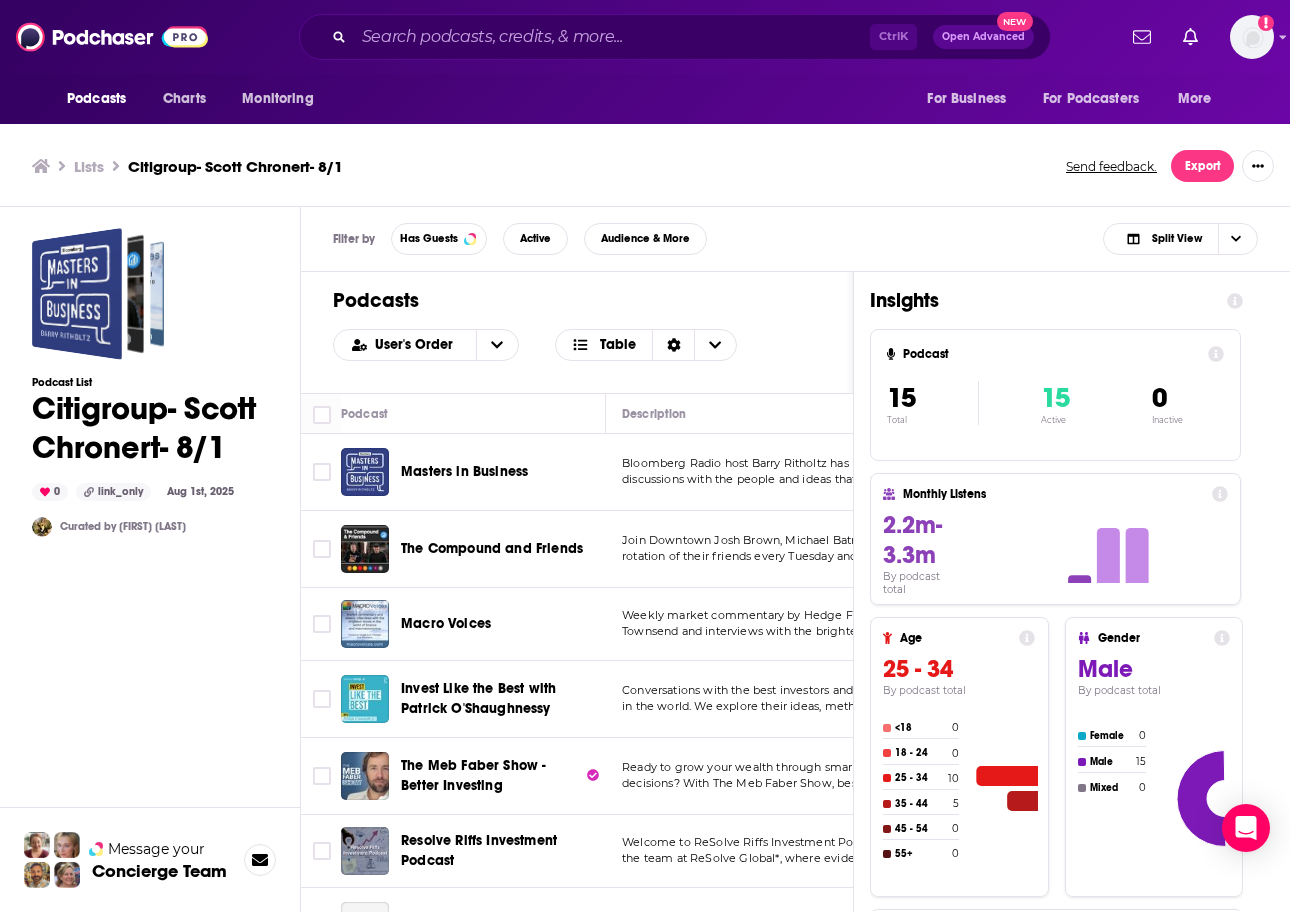 click on "Lists Citigroup- Scott Chronert- 8/1" at bounding box center (538, 166) 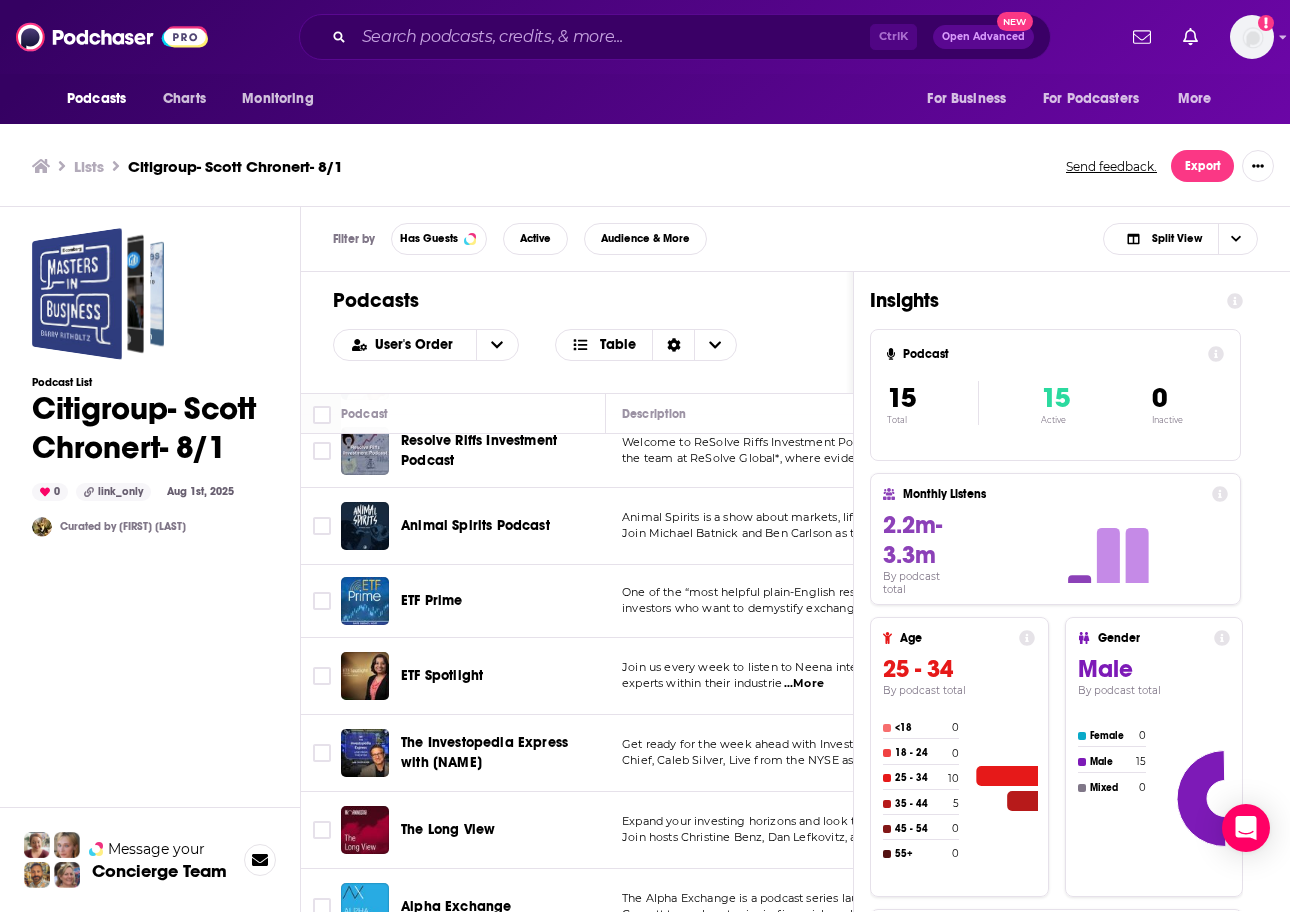 scroll, scrollTop: 0, scrollLeft: 0, axis: both 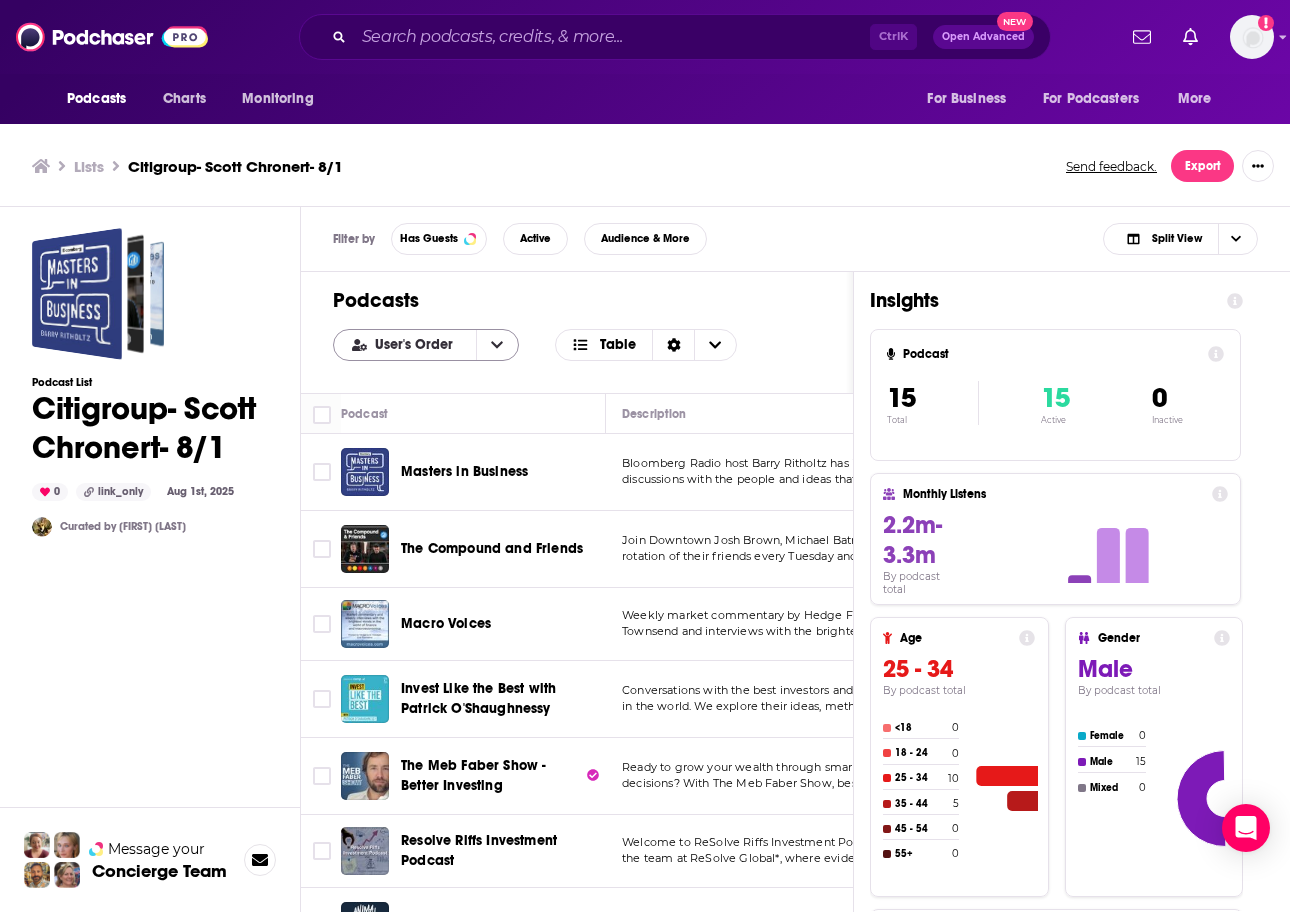 click at bounding box center (497, 345) 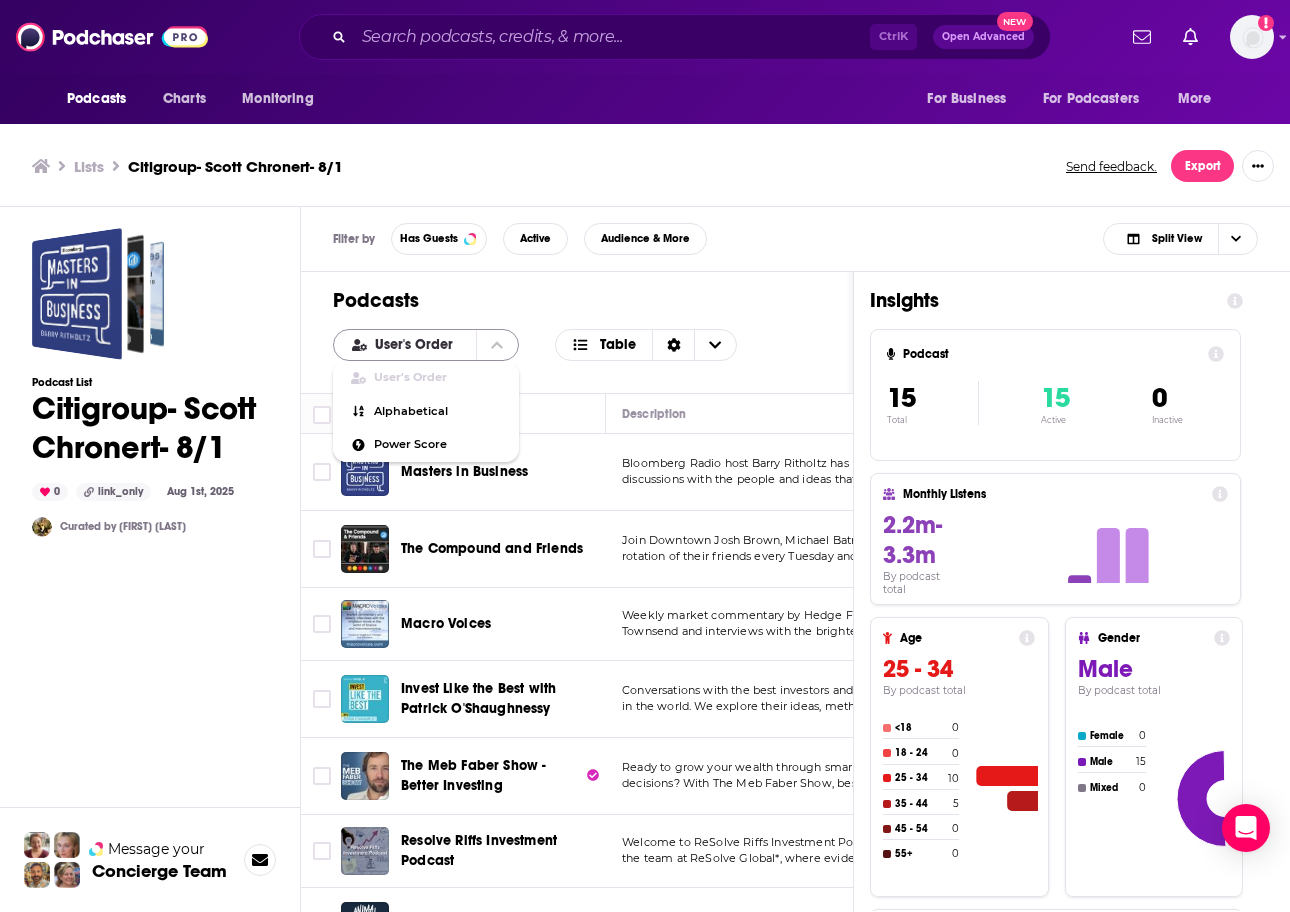 click at bounding box center (497, 345) 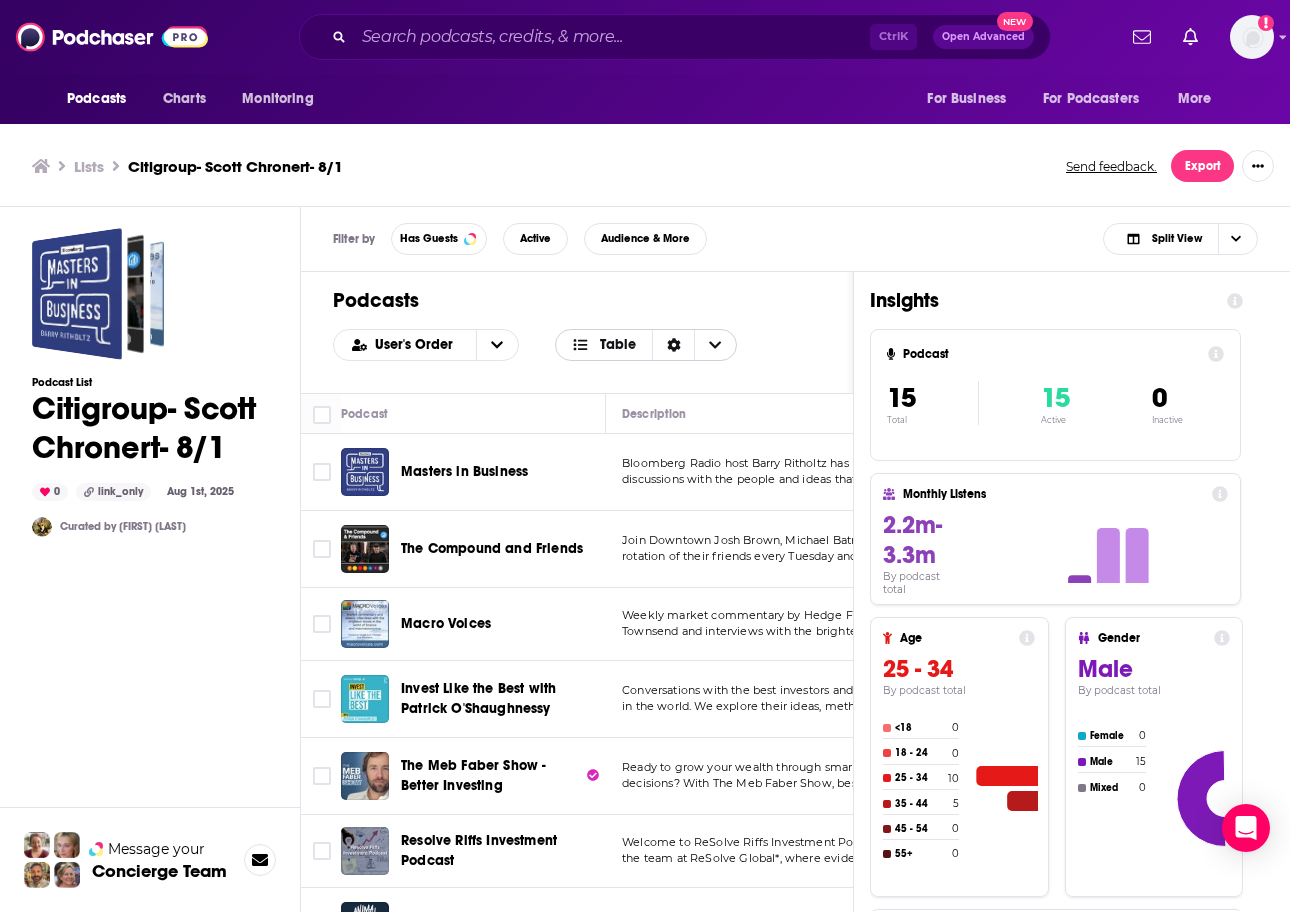 click 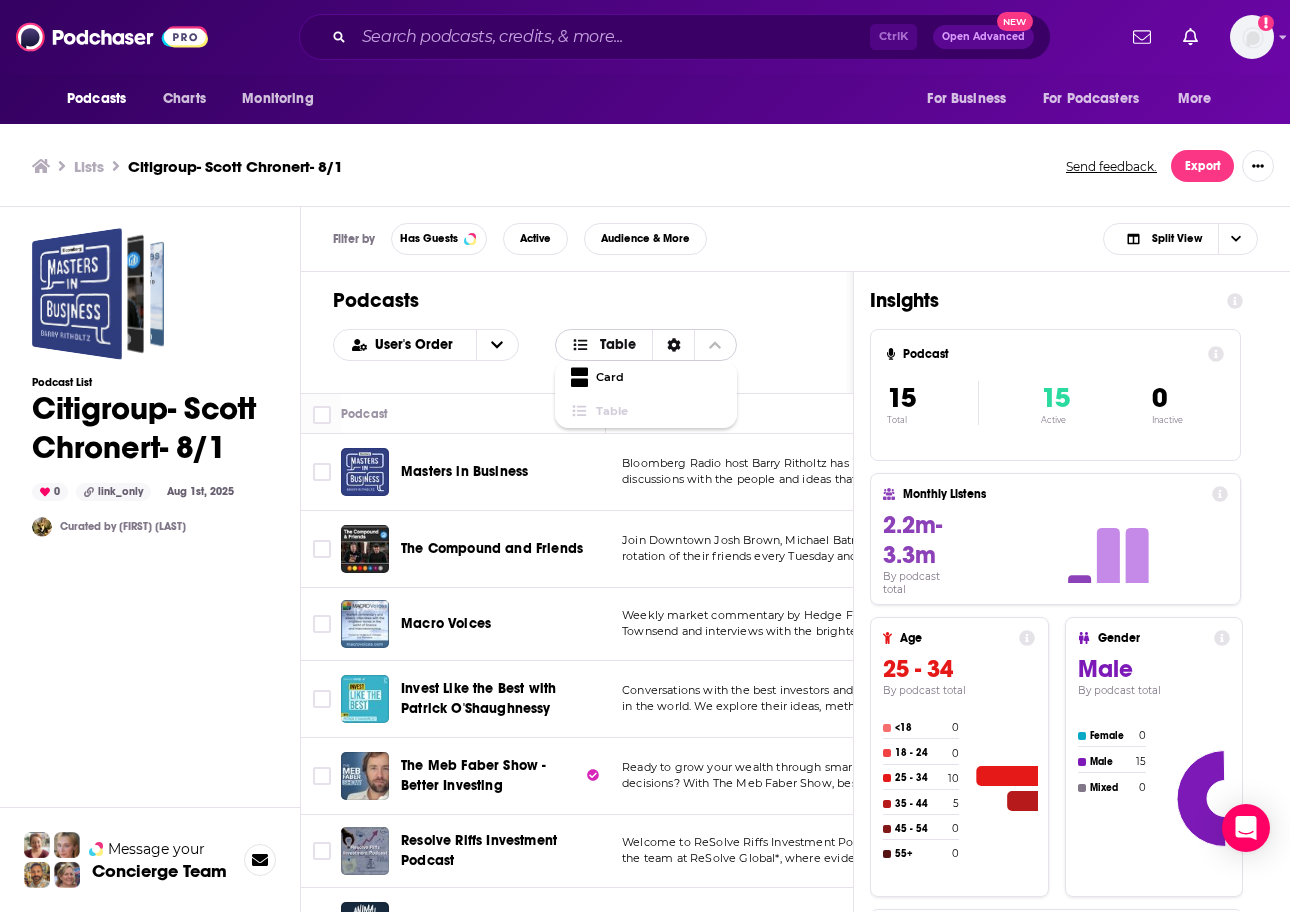 drag, startPoint x: 710, startPoint y: 342, endPoint x: 685, endPoint y: 341, distance: 25.019993 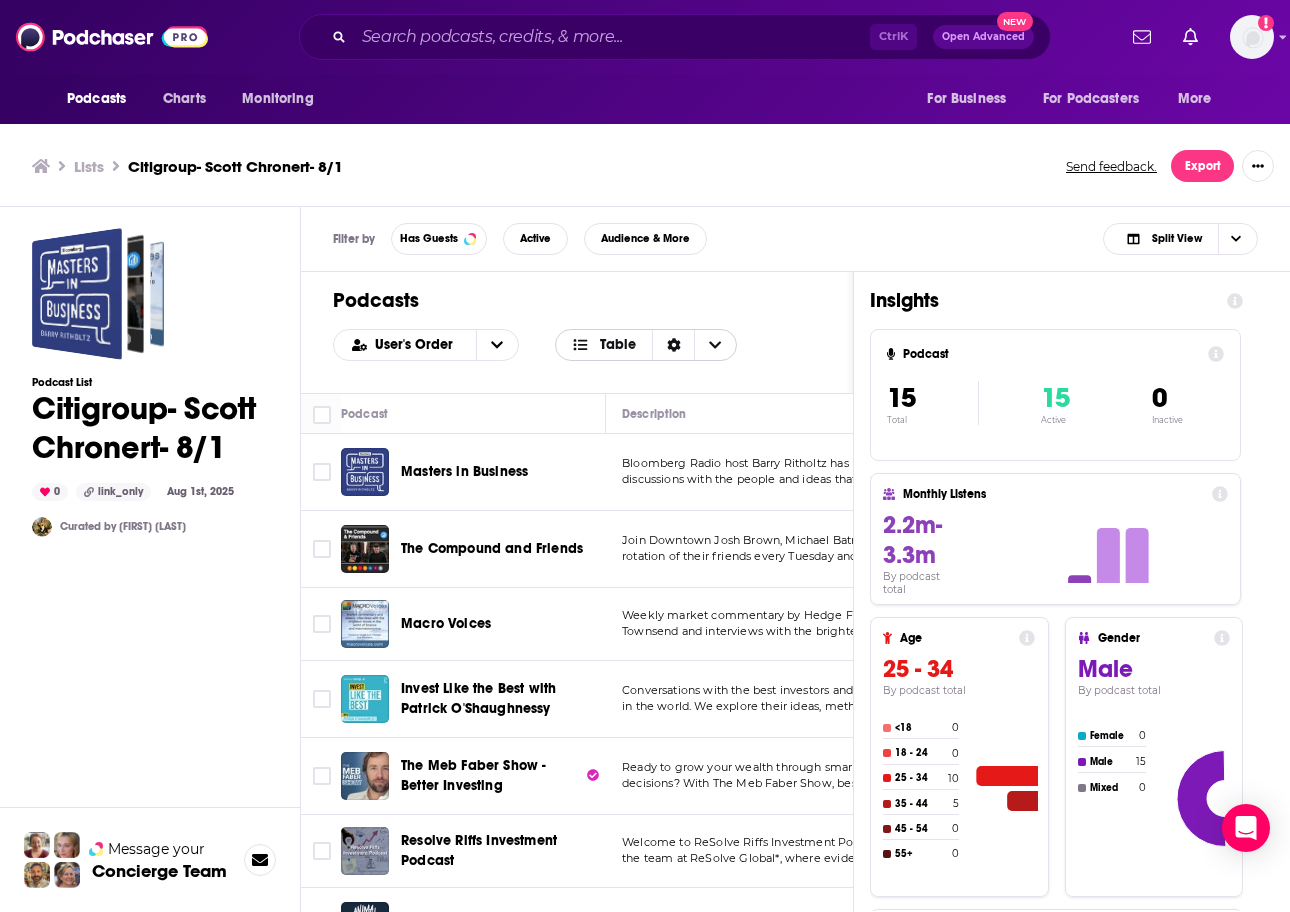 click 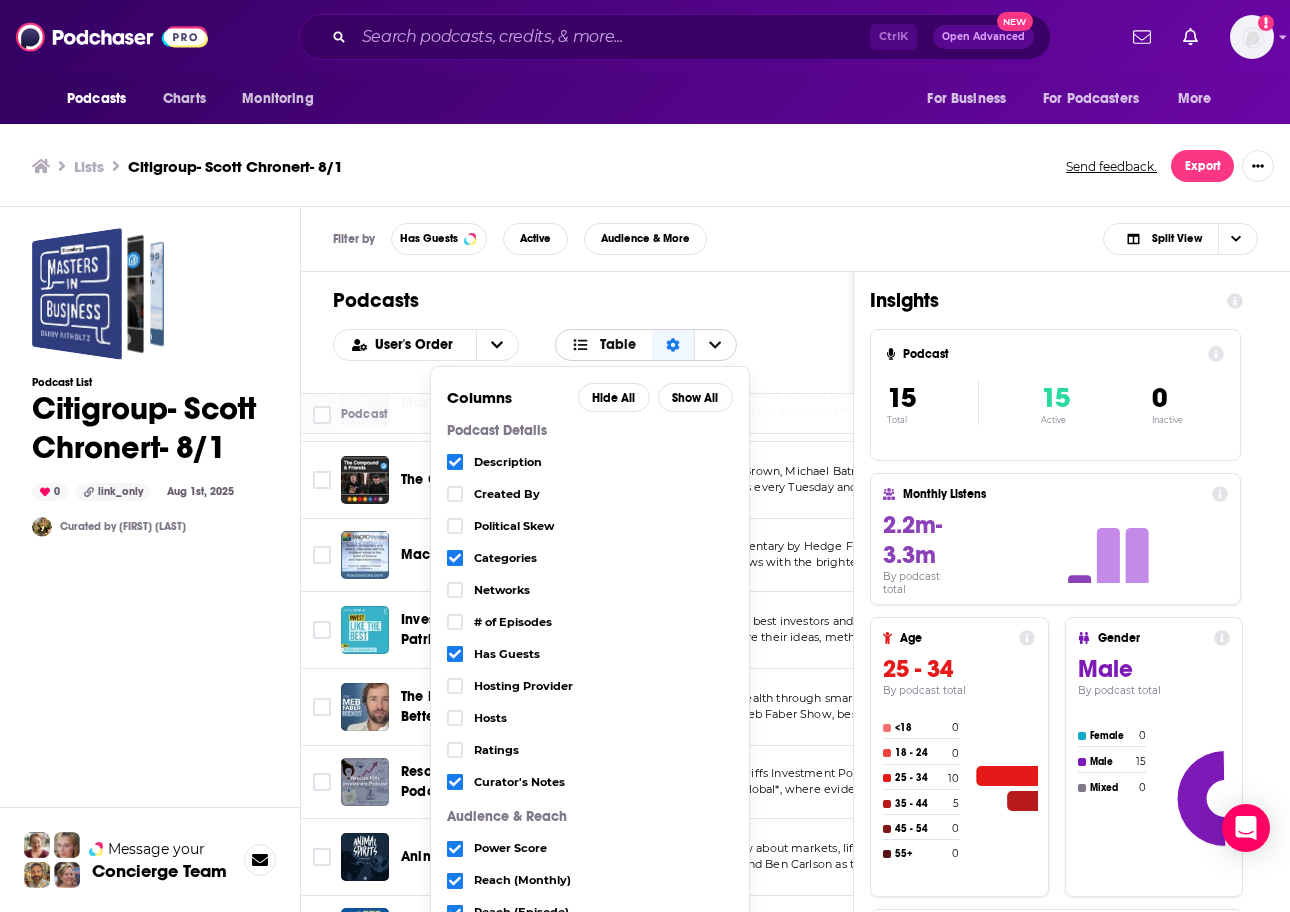 scroll, scrollTop: 100, scrollLeft: 0, axis: vertical 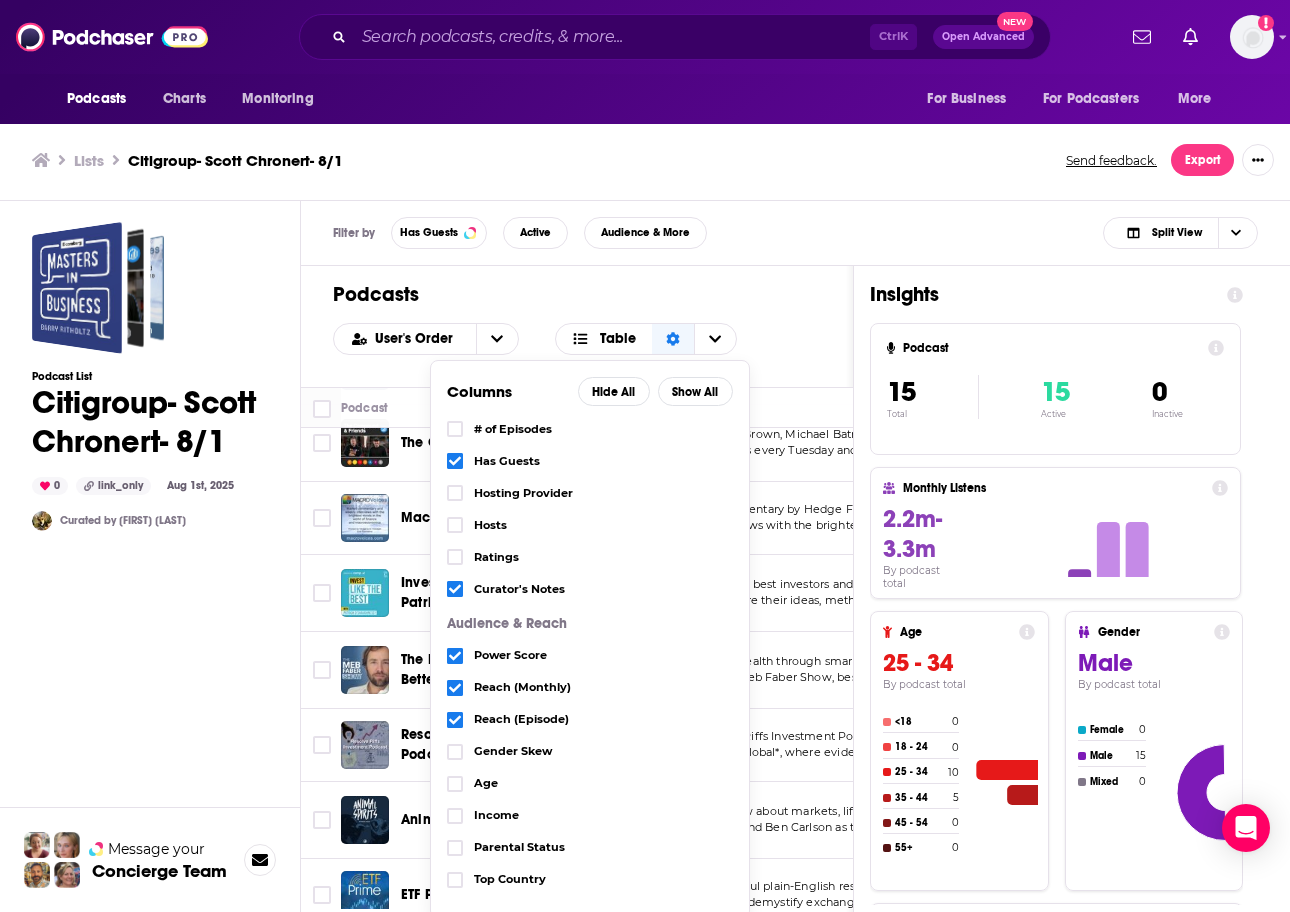 click on "User's Order Table Columns Hide All Show All Podcast Details Description Created By Political Skew Categories Networks # of Episodes Has Guests Hosting Provider Hosts Ratings Curator's Notes Audience & Reach Power Score Reach (Monthly) Reach (Episode) Gender Skew Age Income Parental Status Top Country" at bounding box center [577, 339] 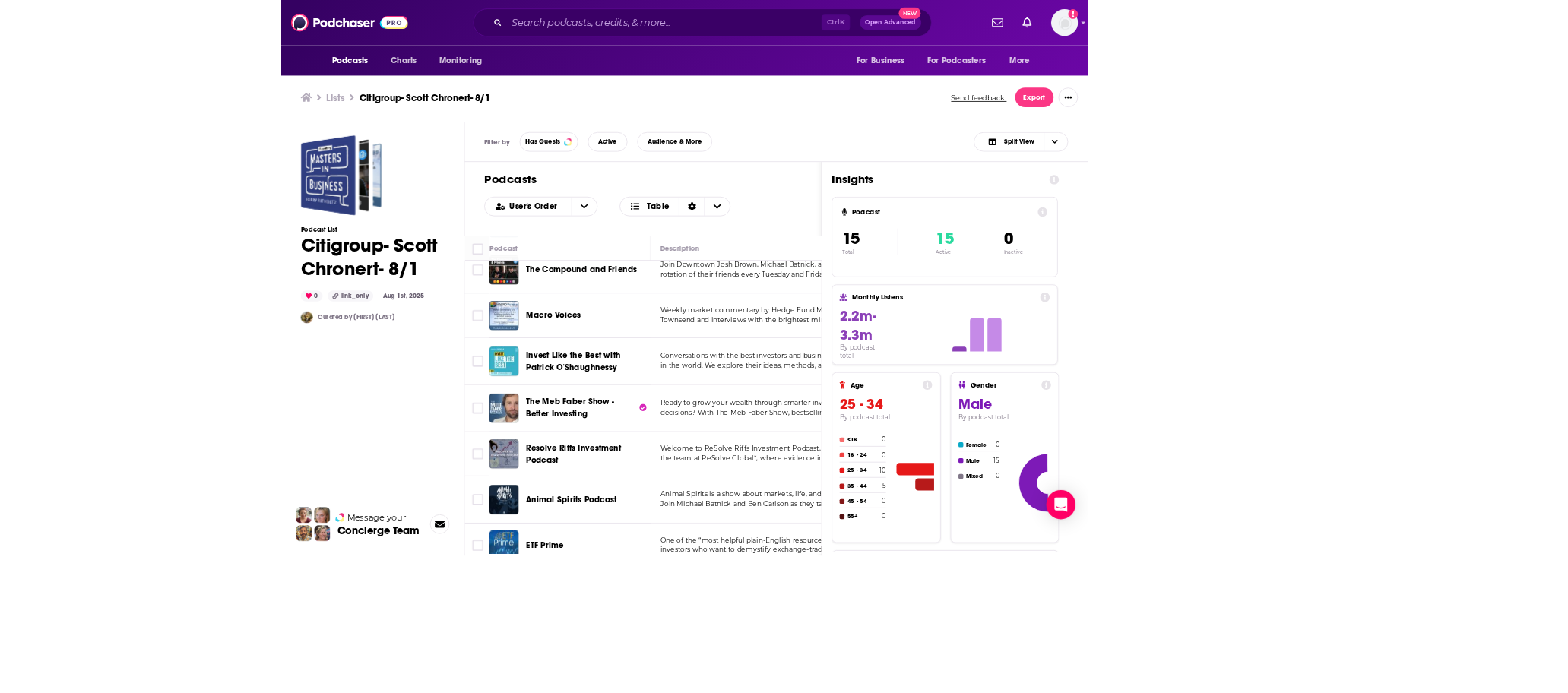 scroll, scrollTop: 0, scrollLeft: 0, axis: both 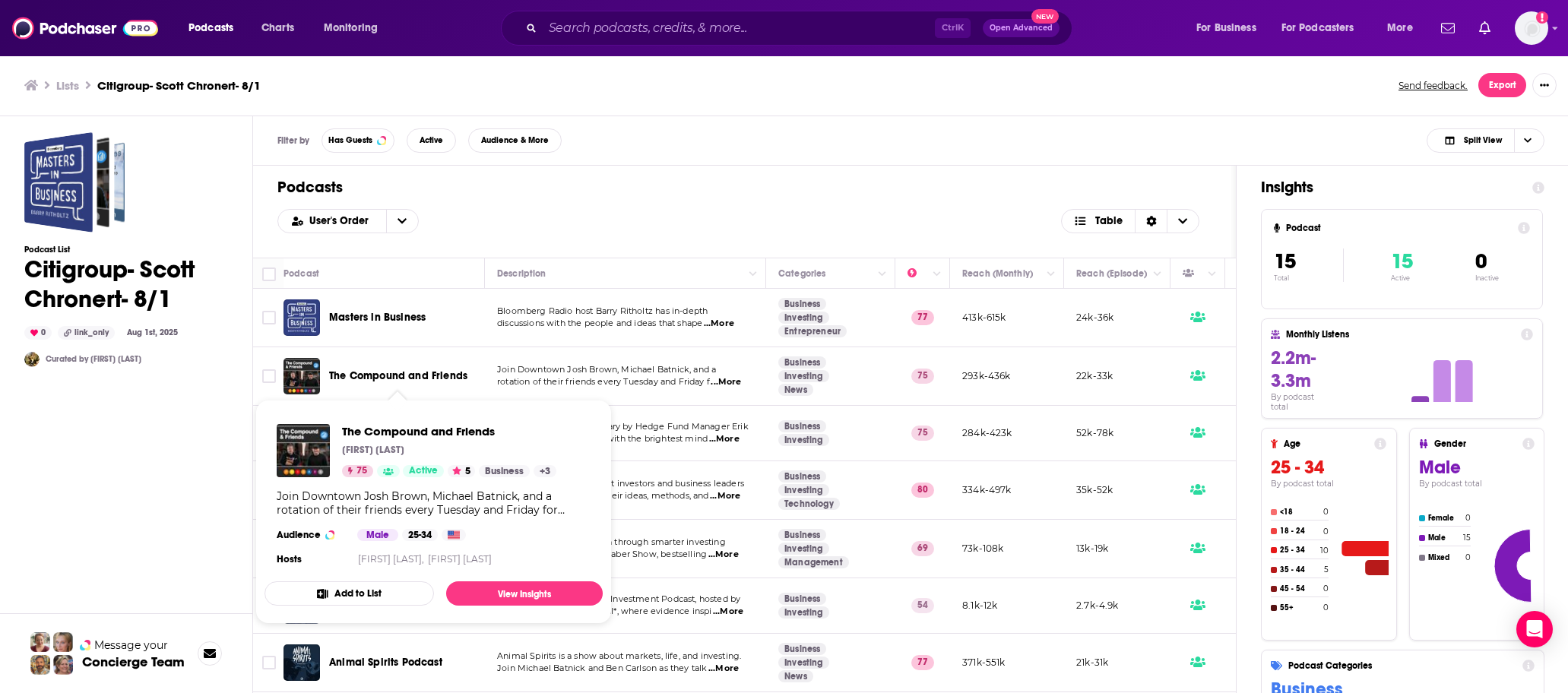 click on "The Compound and Friends" at bounding box center [398, 375] 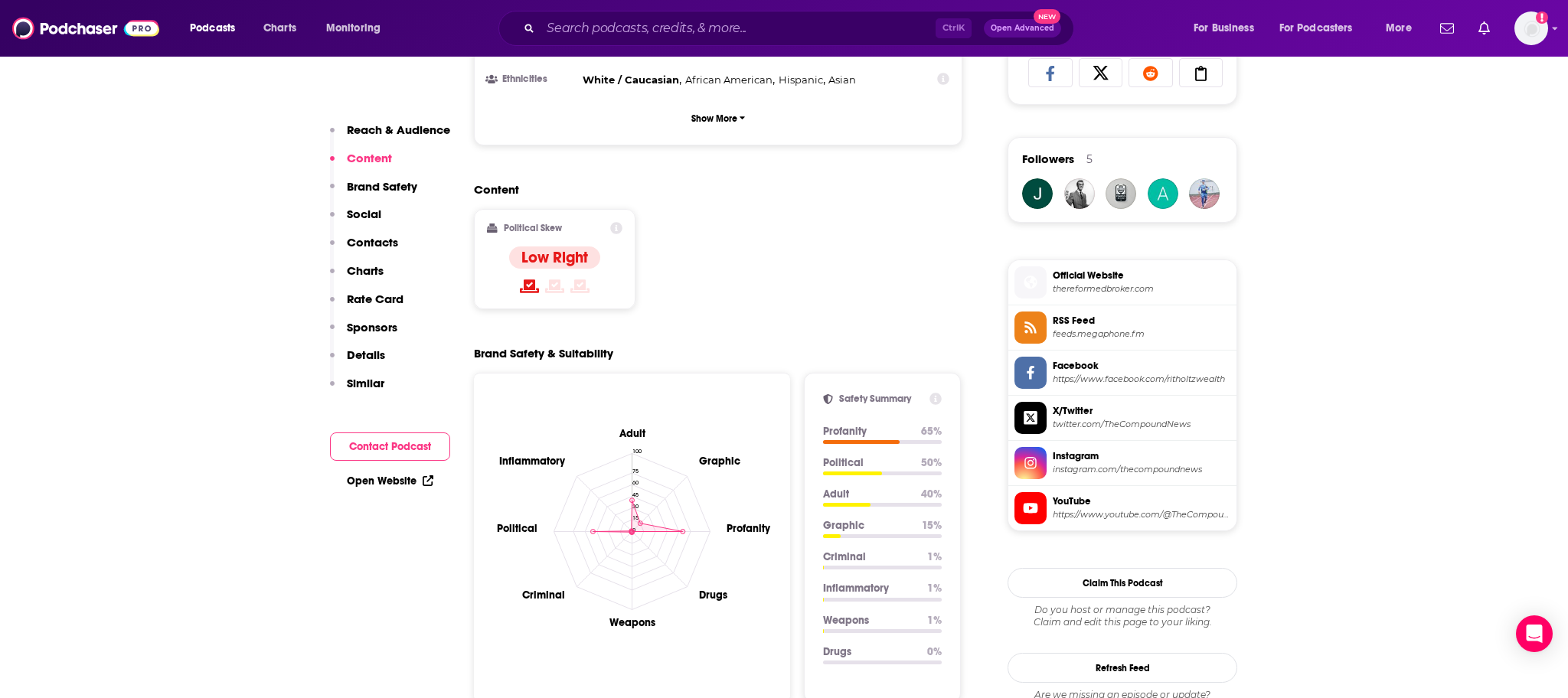 scroll, scrollTop: 1071, scrollLeft: 0, axis: vertical 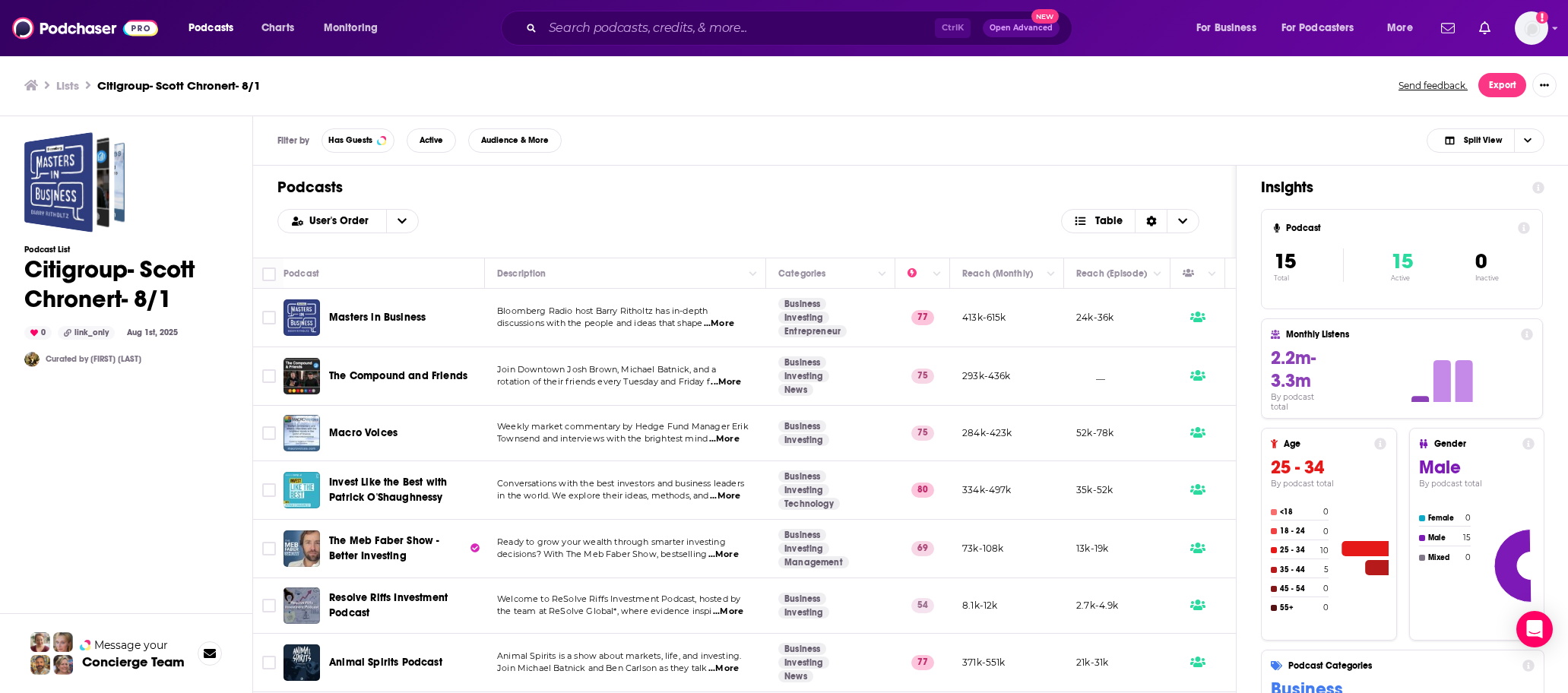 click on "Masters in Business" at bounding box center [377, 317] 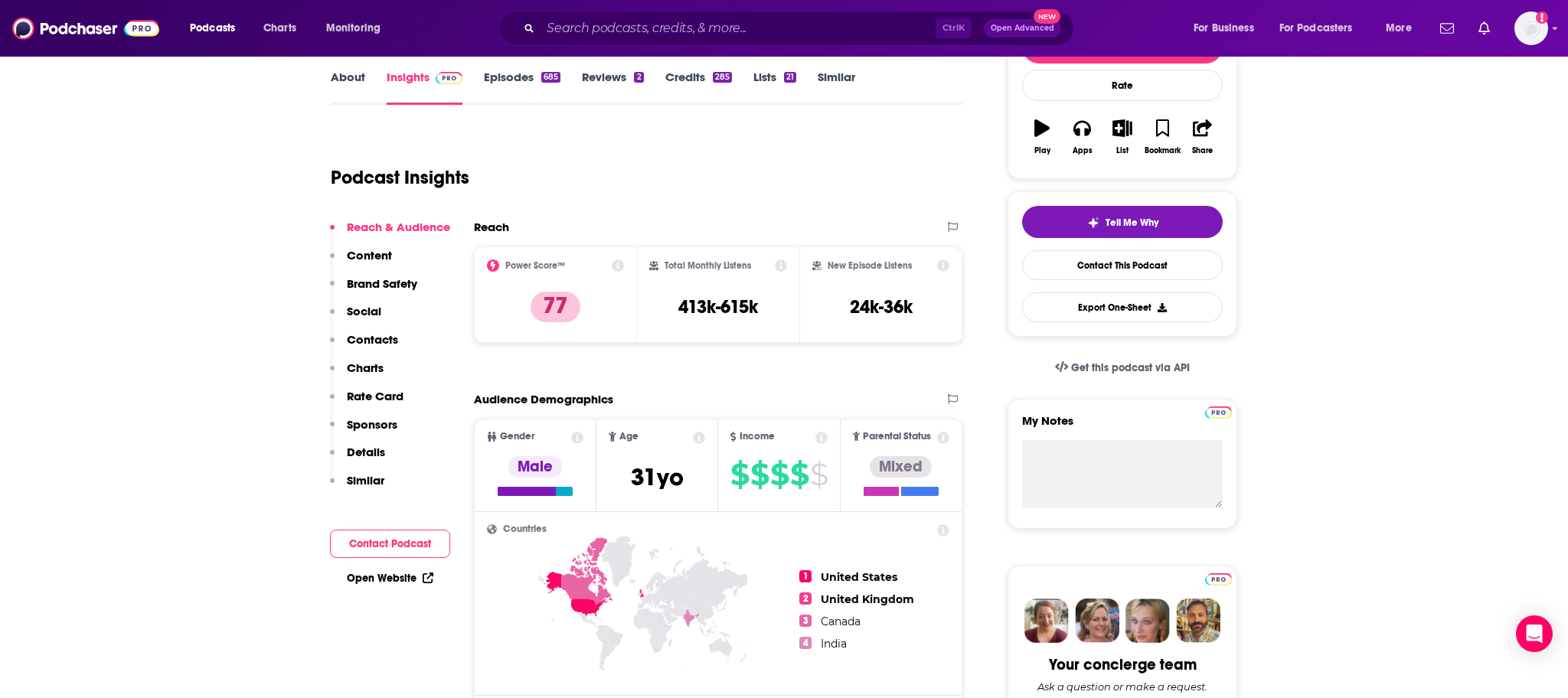 scroll, scrollTop: 230, scrollLeft: 0, axis: vertical 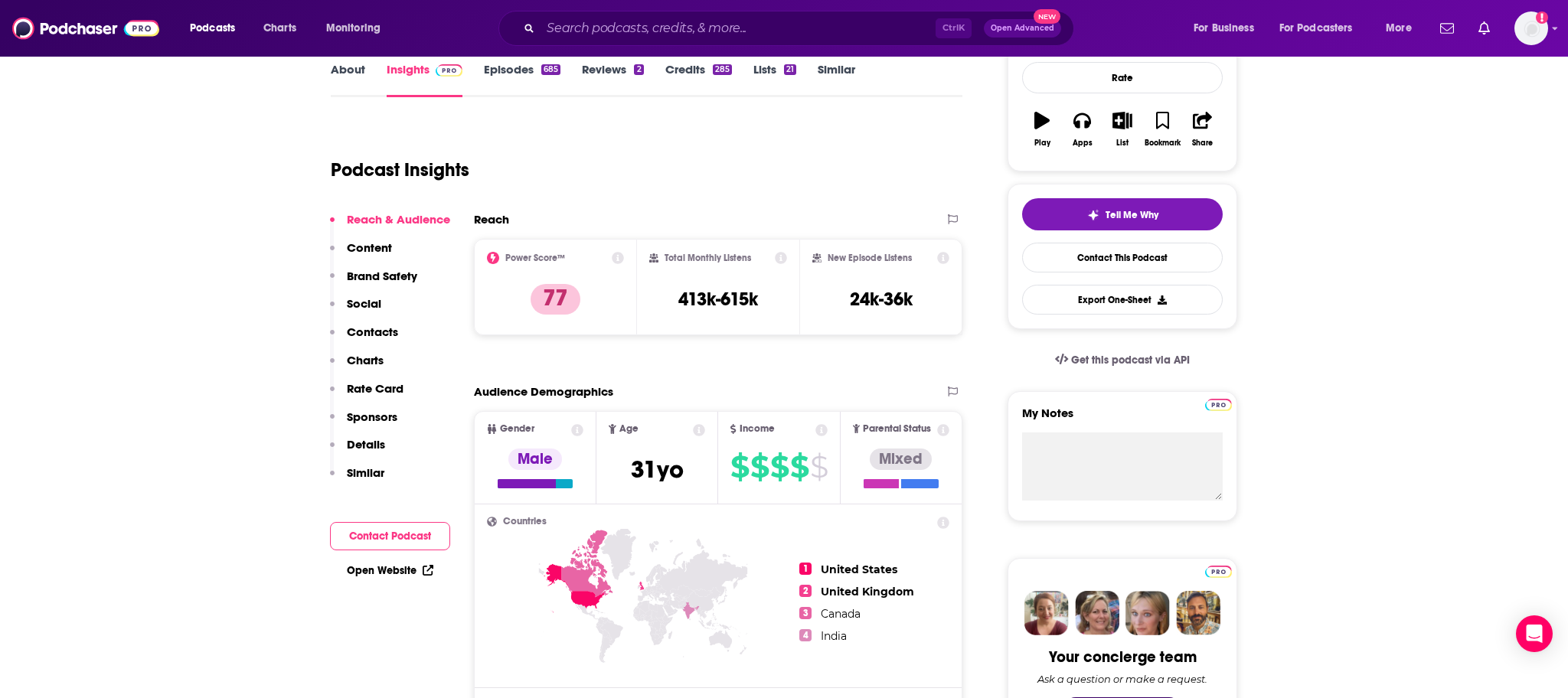 click on "About Insights Episodes 685 Reviews 2 Credits 285 Lists 21 Similar Podcast Insights Reach & Audience Content Brand Safety Social Contacts Charts Rate Card Sponsors Details Similar Contact Podcast Open Website Reach Power Score™ 77 Total Monthly Listens 413k-615k New Episode Listens 24k-36k Export One-Sheet Audience Demographics Gender Male Age 31 yo Income $ $ $ $ $ Parental Status Mixed Countries 1 United States 2 United Kingdom 3 Canada 4 India Top Cities New York, NY , San Francisco, CA , London , Seattle, WA , San Francisco, CA , New York, NY Interests Work , Finance , Investing , Society - Work , Retail , Travel Jobs Investment/Asset Managers , Company Founders , Software Engineers , Financial Advisors , Directors , Product Managers/Directors Ethnicities White / Caucasian , White / Caucasian , African American , Hispanic , Asian Show More Content Political Skew Neutral/Mixed Brand Safety & Suitability Adult Graphic Profanity Drugs Weapons Criminal Political Inflammatory 0 15 30 45 60 75 100 Political" at bounding box center (784, 4449) 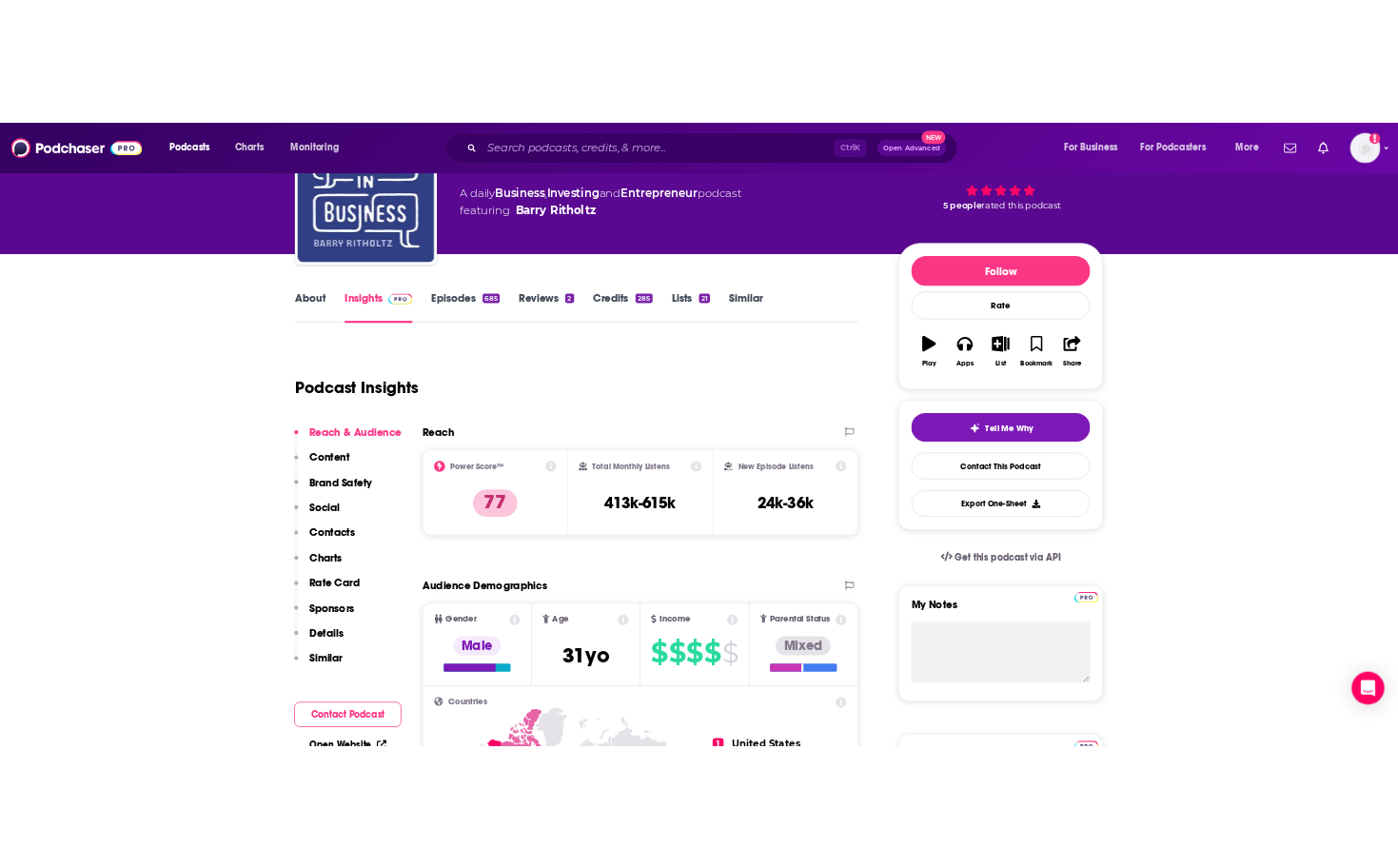 scroll, scrollTop: 0, scrollLeft: 0, axis: both 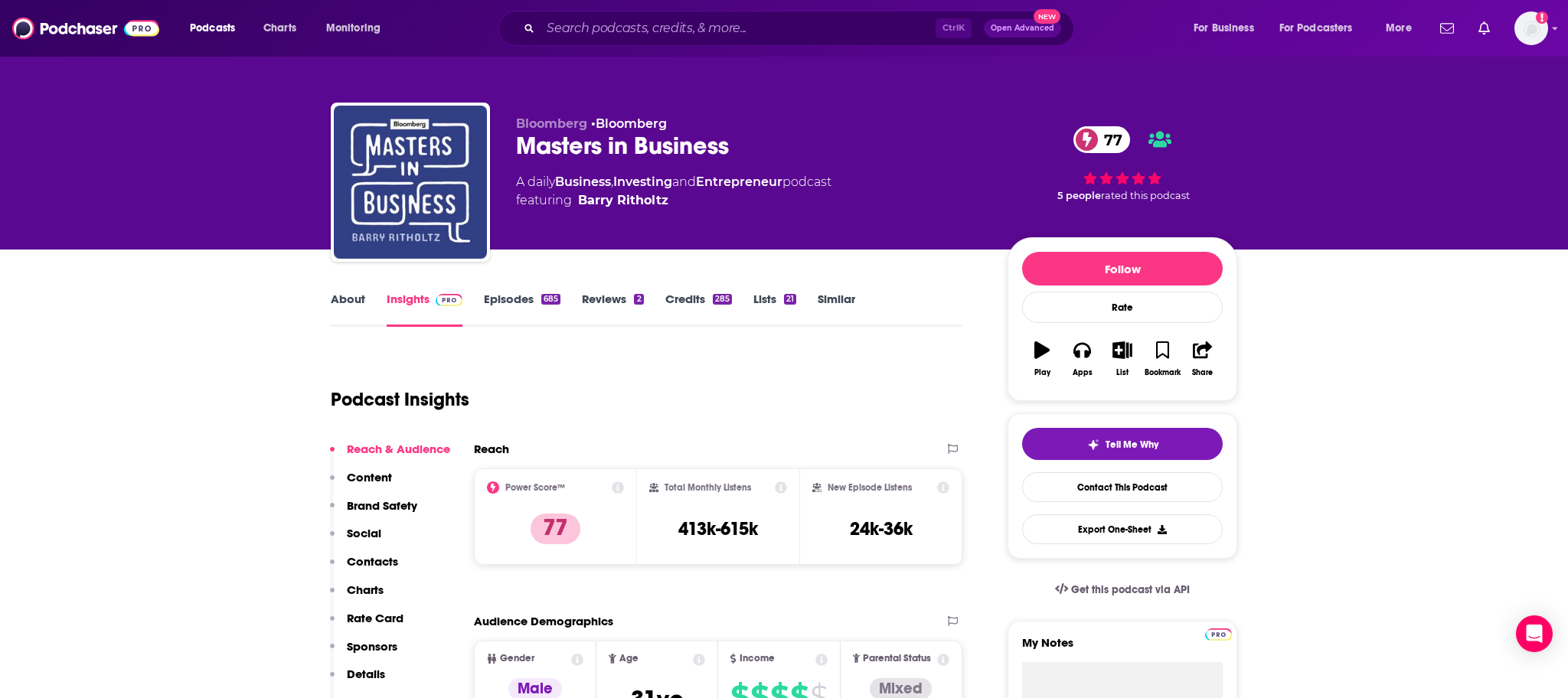 drag, startPoint x: 233, startPoint y: 310, endPoint x: 252, endPoint y: 277, distance: 38.07887 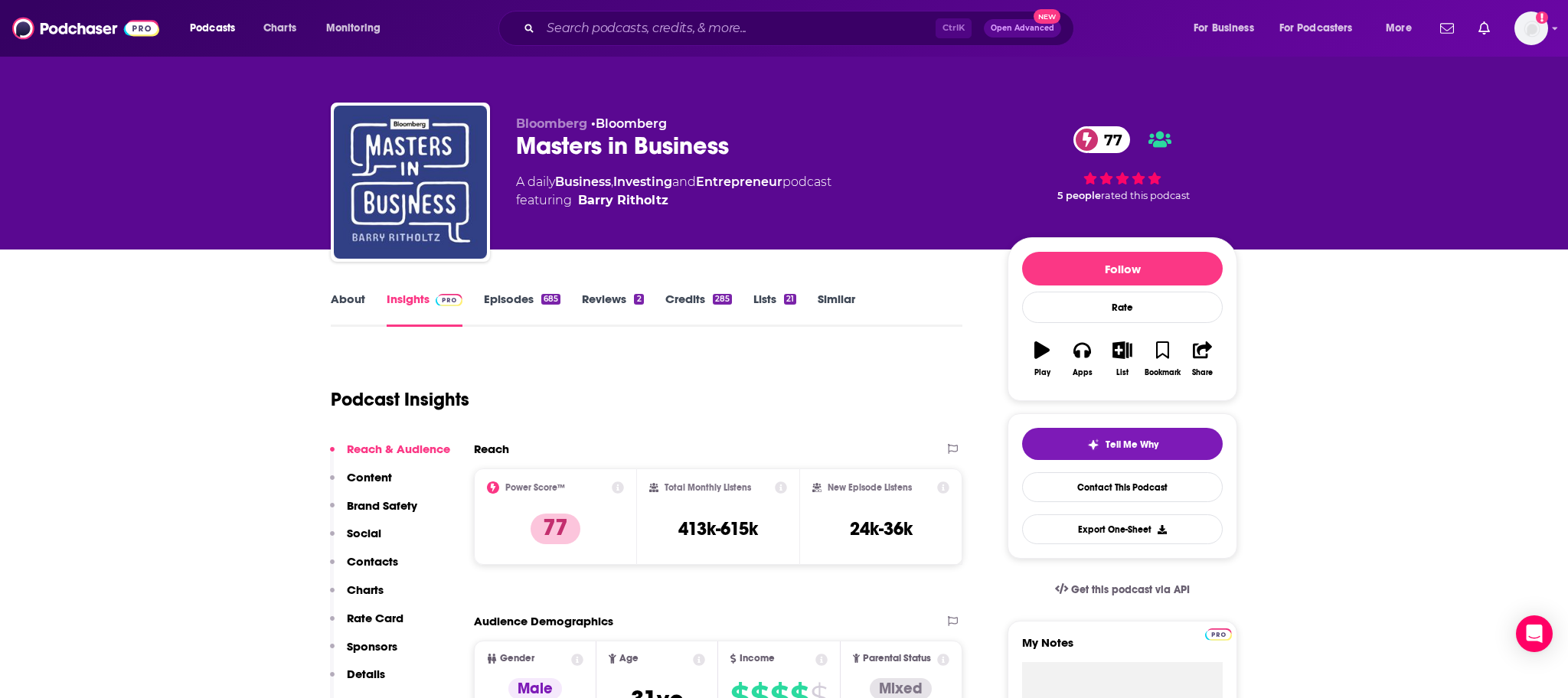 drag, startPoint x: 771, startPoint y: 411, endPoint x: 527, endPoint y: 289, distance: 272.8003 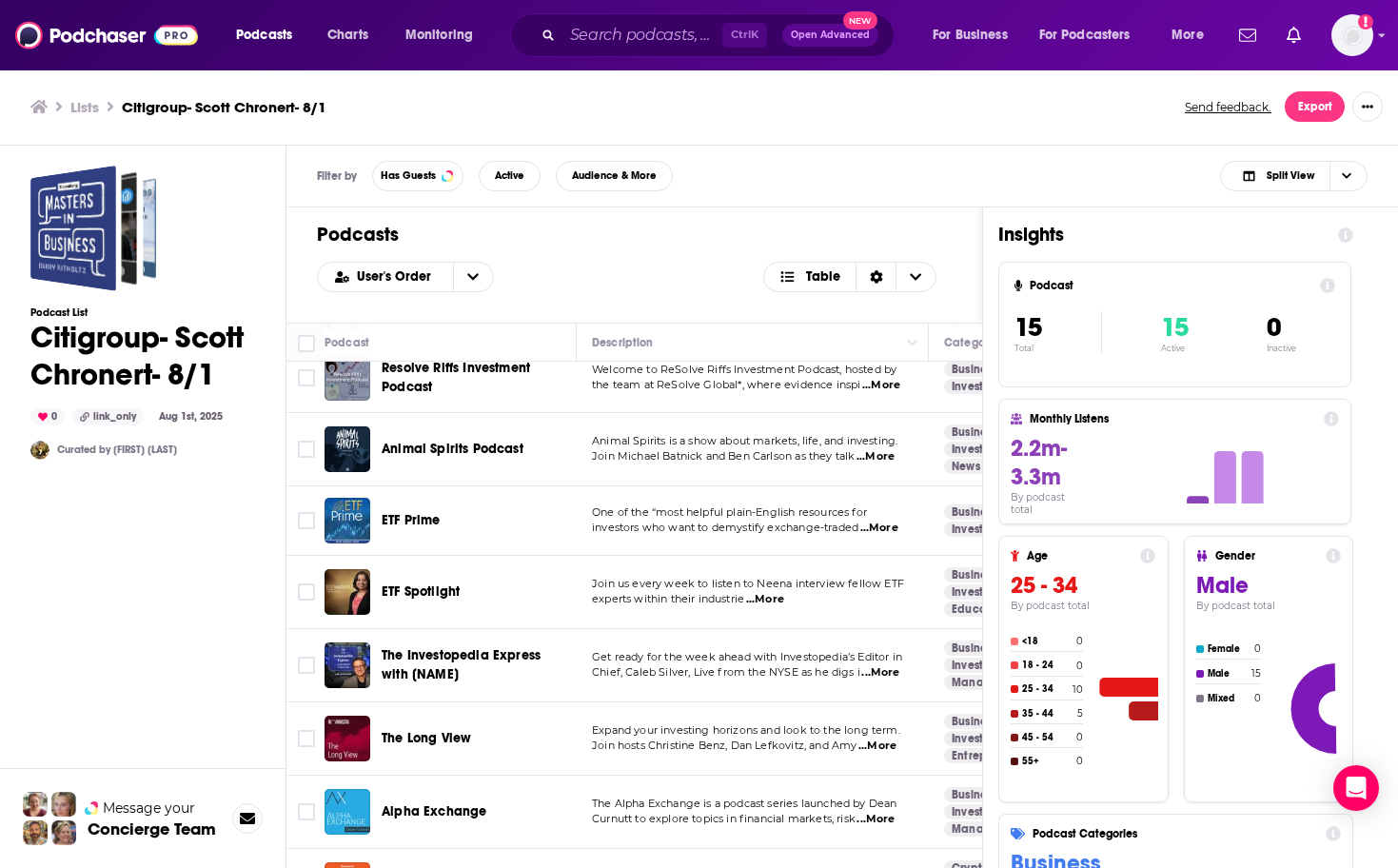 scroll, scrollTop: 583, scrollLeft: 0, axis: vertical 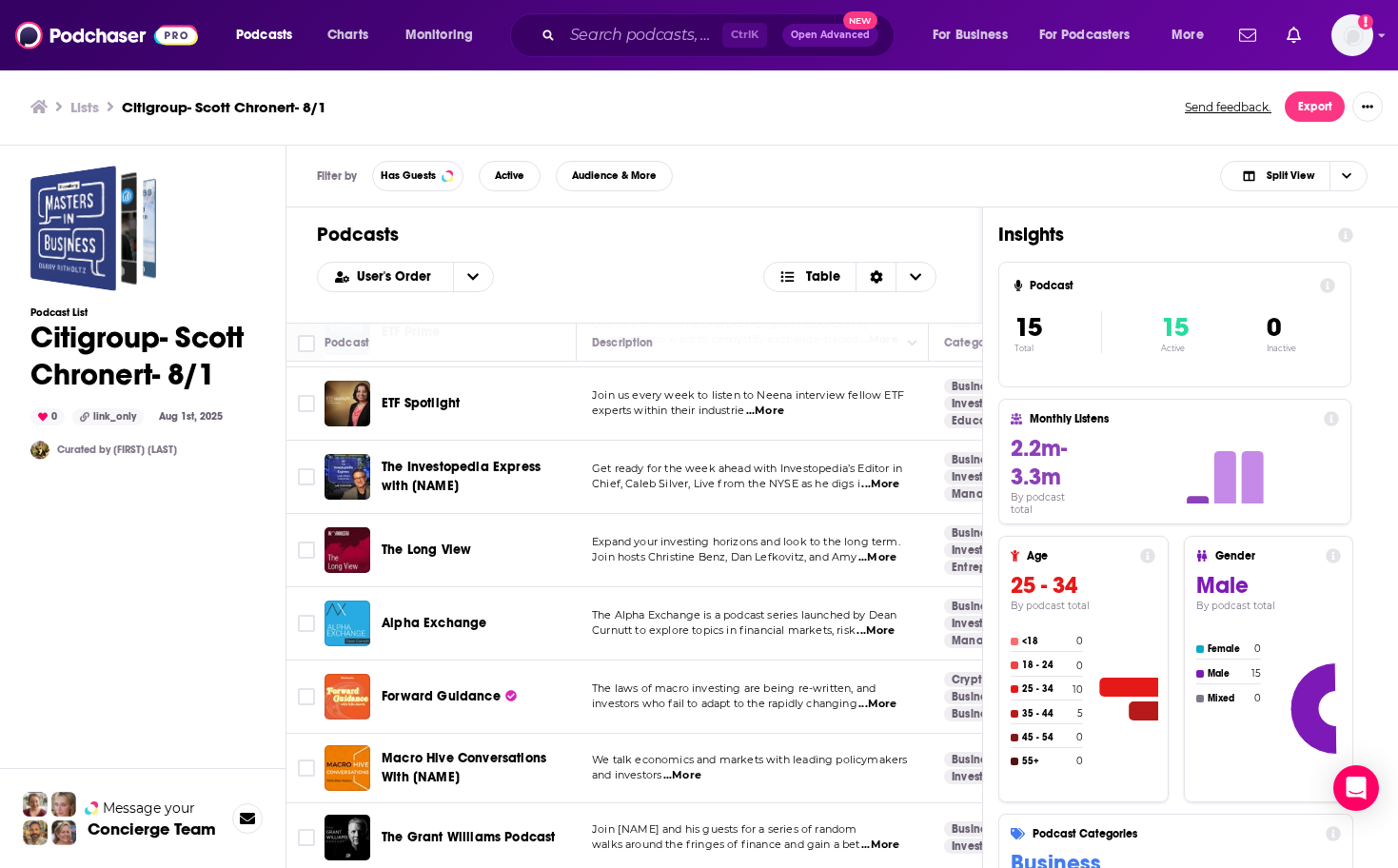 click on "Lists Citigroup- Scott Chronert- 8/1 Send feedback. Export" at bounding box center [699, 107] 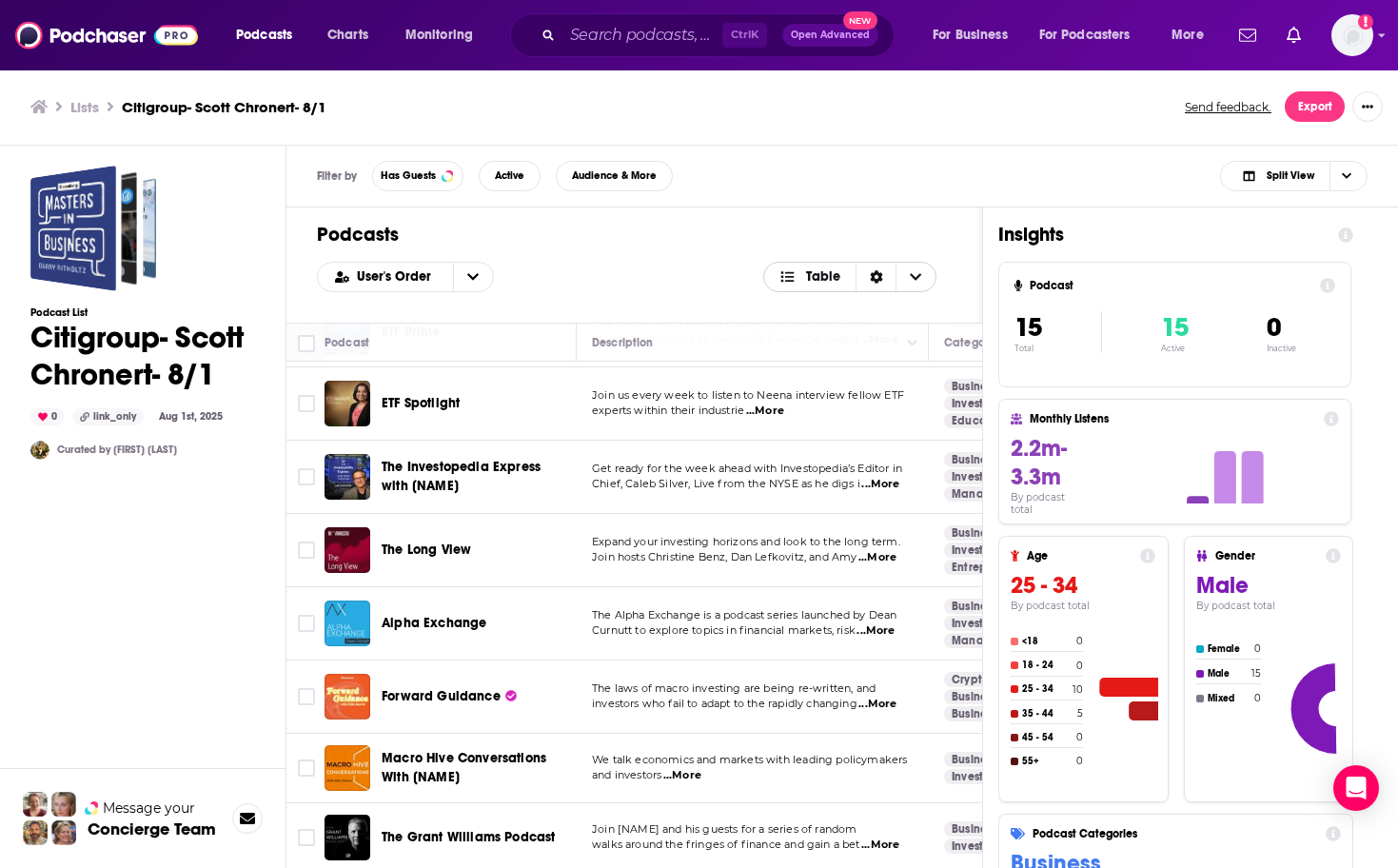 click at bounding box center (916, 277) 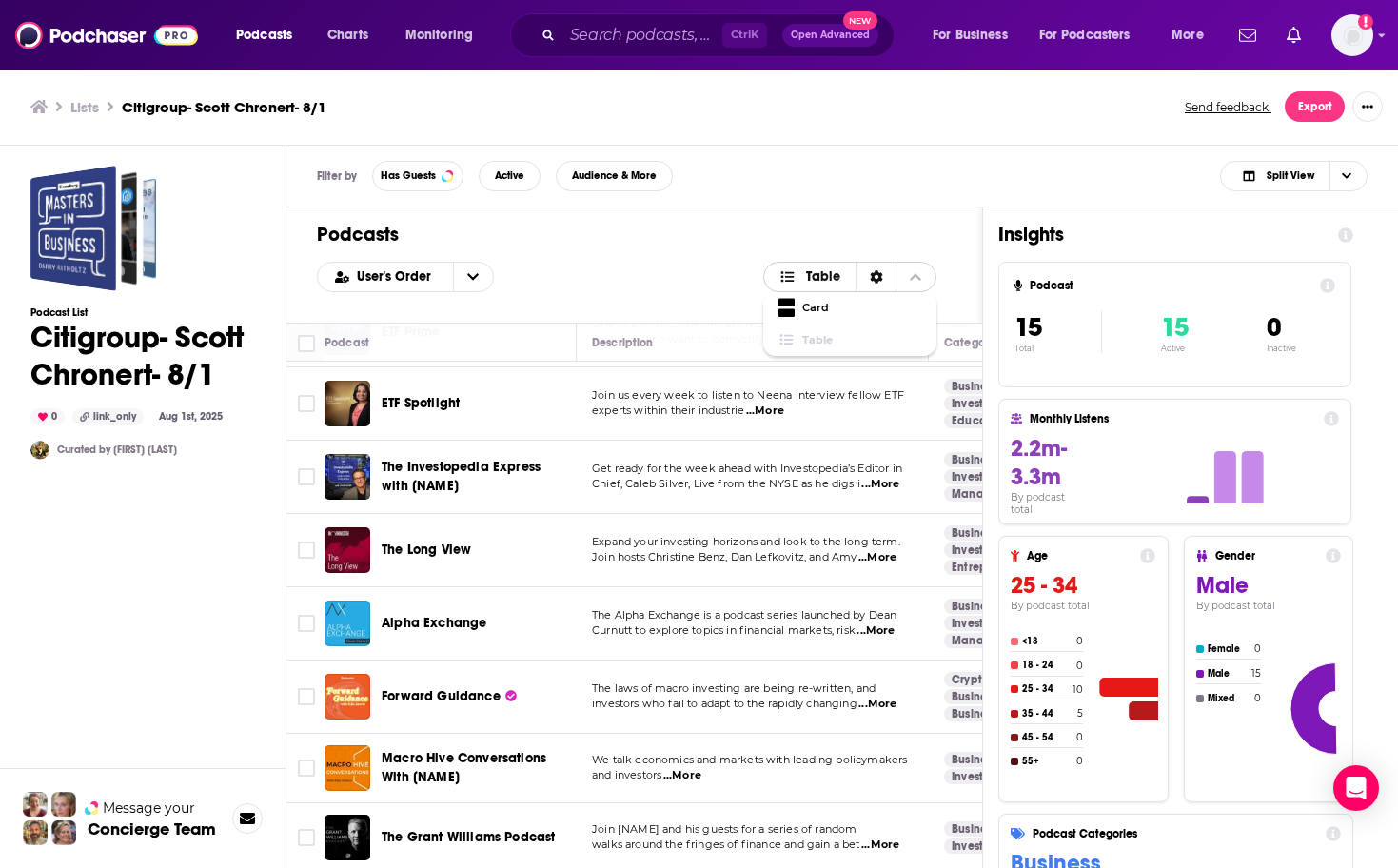 click at bounding box center (792, 277) 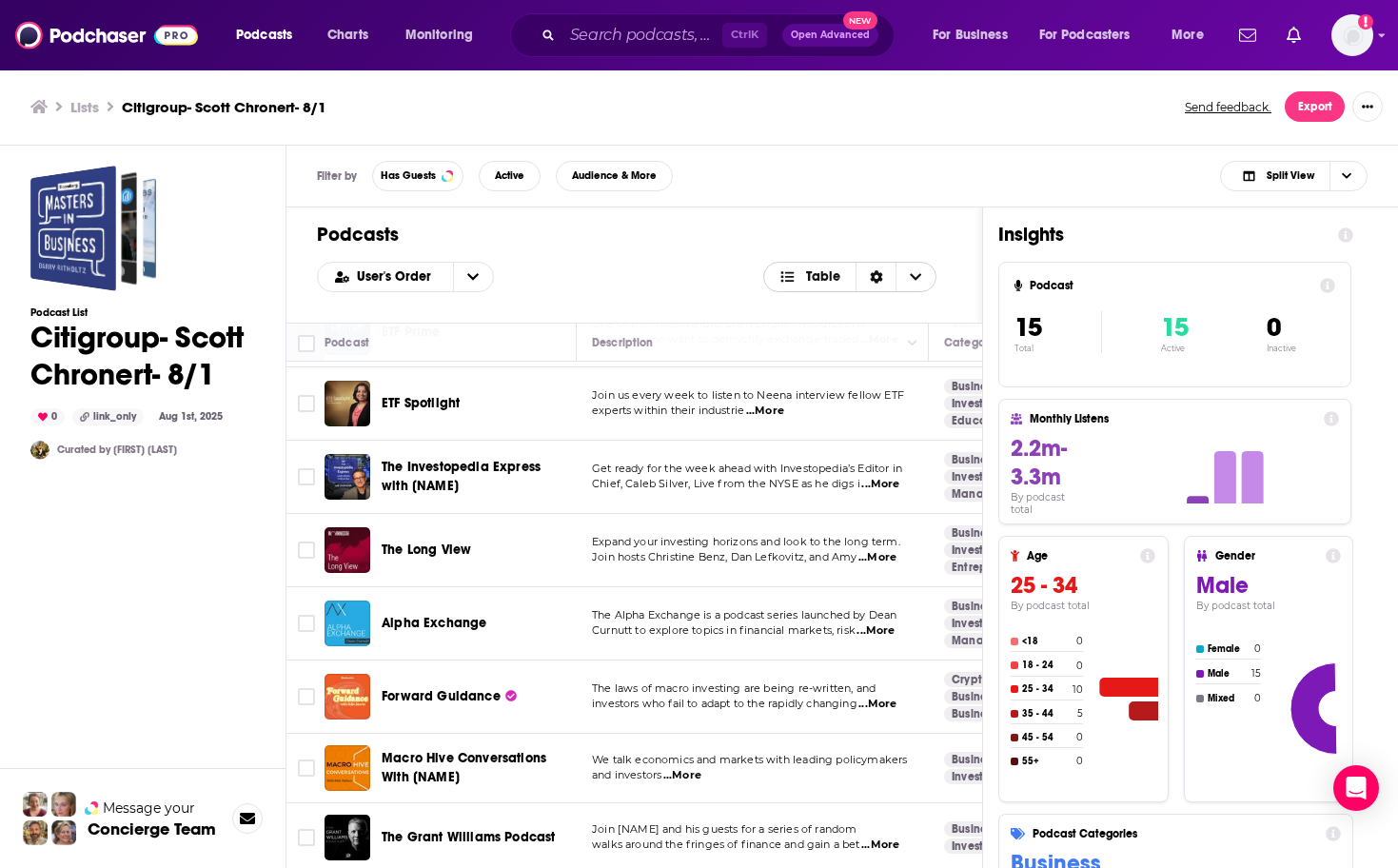 click 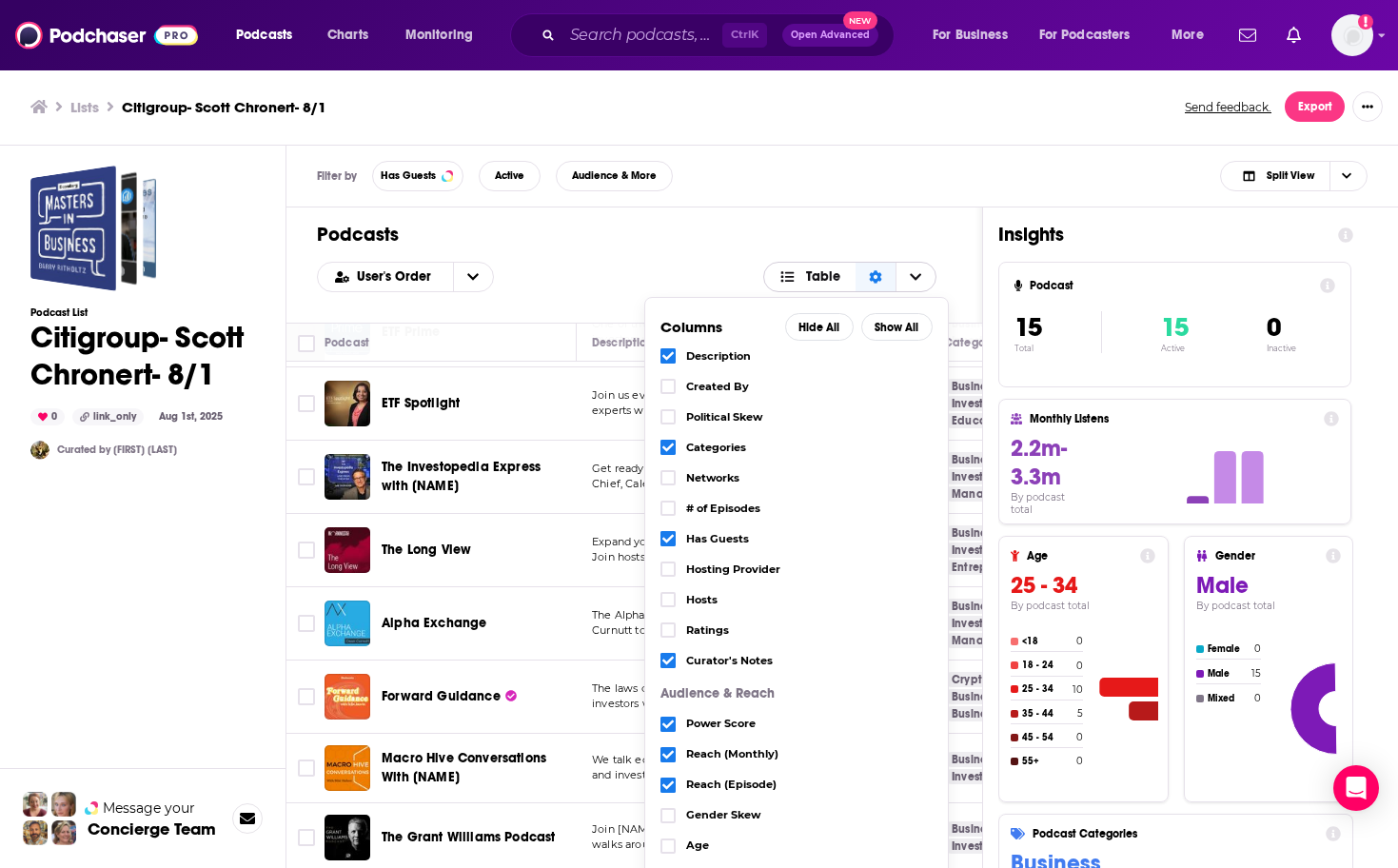 scroll, scrollTop: 0, scrollLeft: 0, axis: both 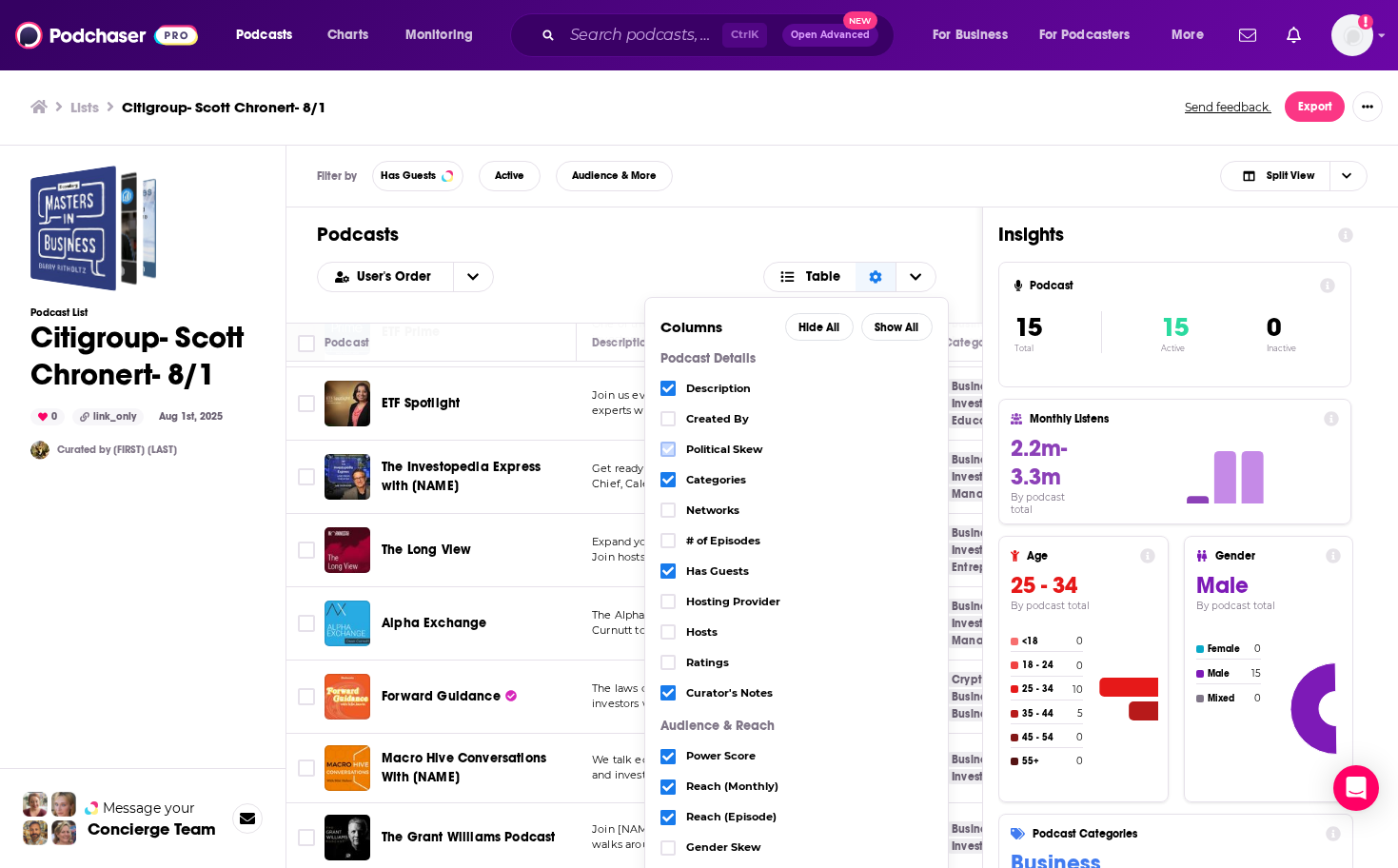 click 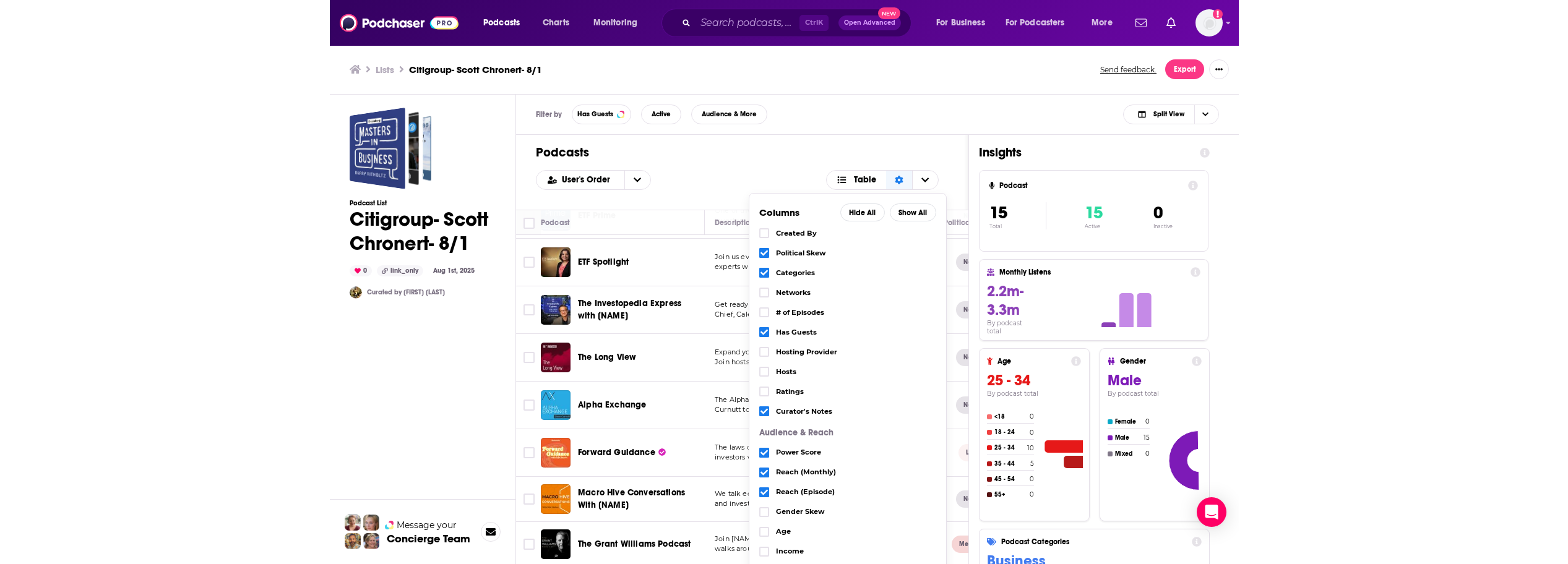 scroll, scrollTop: 60, scrollLeft: 0, axis: vertical 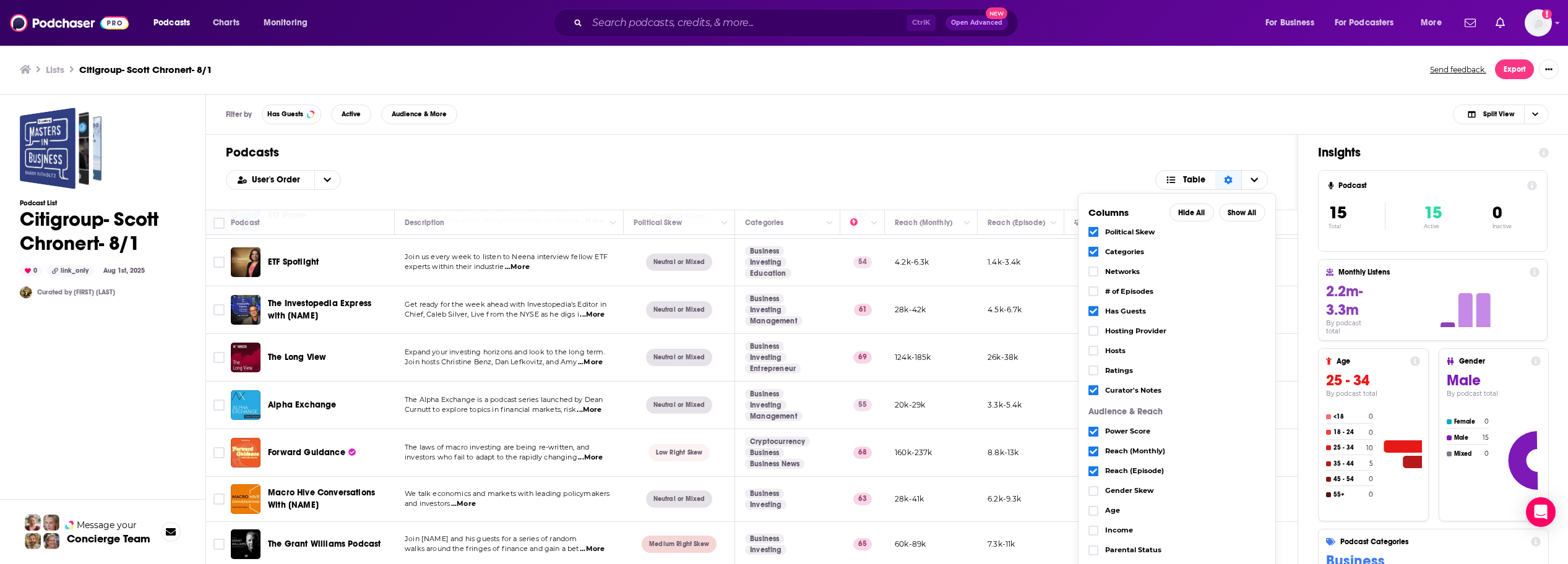 click on "Podcasts User's Order Table Columns Hide All Show All Podcast Details Description Created By Political Skew Categories Networks # of Episodes Has Guests Hosting Provider Hosts Ratings Curator's Notes Audience & Reach Power Score Reach (Monthly) Reach (Episode) Gender Skew Age Income Parental Status Top Country" at bounding box center (752, 172) 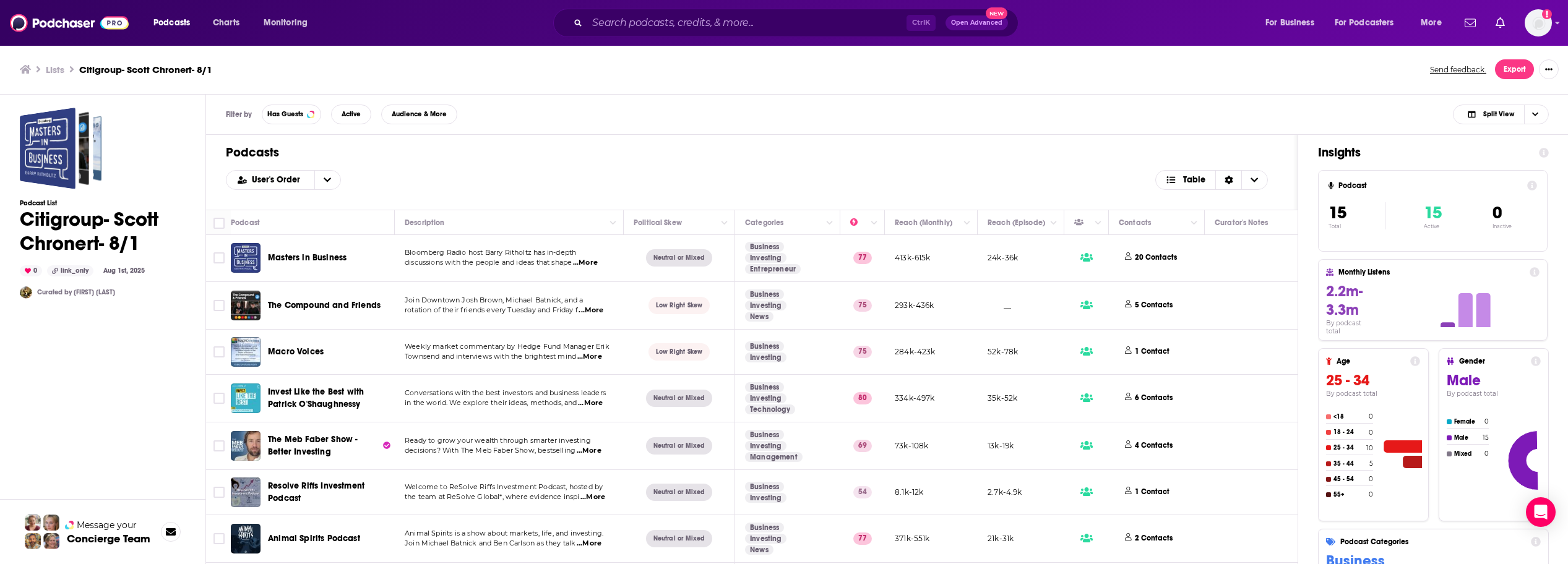scroll, scrollTop: 0, scrollLeft: 0, axis: both 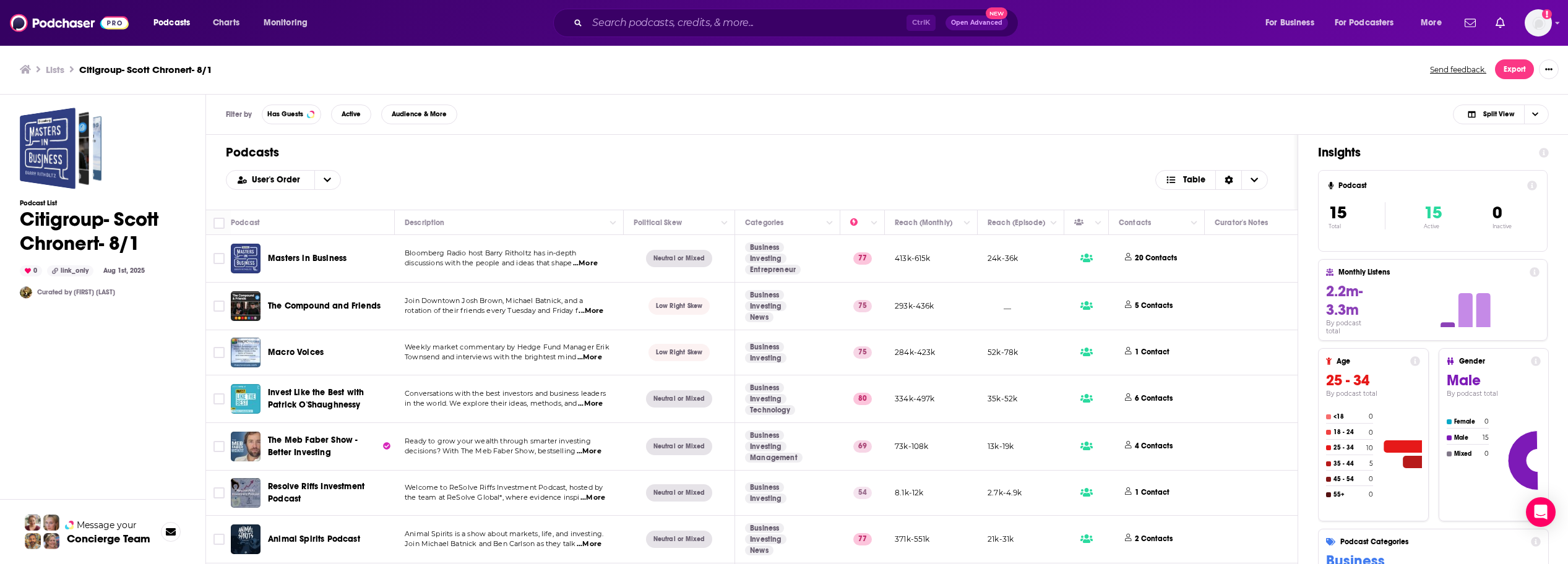 click on "The Compound and Friends" at bounding box center (324, 306) 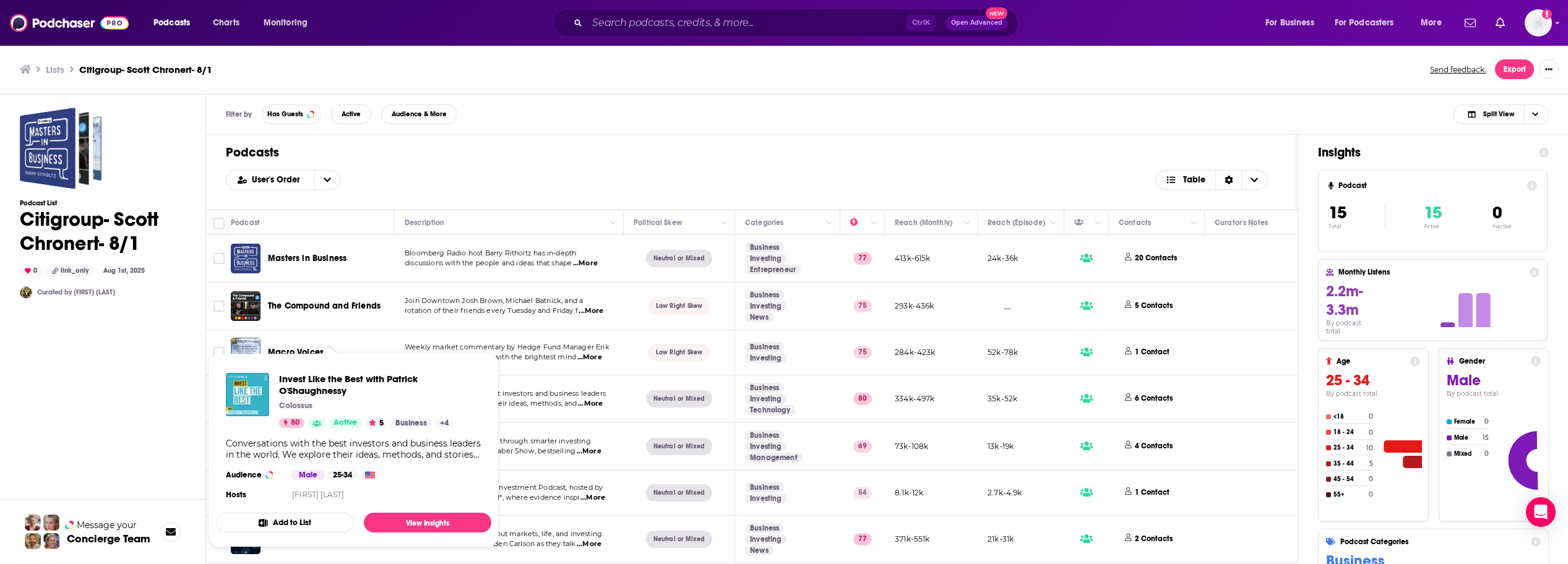 click on "Podcasts Charts Monitoring Ctrl K Open Advanced New For Business For Podcasters More Add a profile image Podcasts Charts Monitoring For Business For Podcasters More Lists Citigroup- Scott Chronert- 8/1 Send feedback. Export Podcast List Citigroup- Scott Chronert- 8/1 link_only [DATE] Curated by [NAME] Message your Concierge Team Filter by Has Guests Active Audience & More Split View Podcasts User's Order Table Podcast Description Political Skew Categories Reach (Monthly) Reach (Episode) Contacts Curator's Notes Masters in Business Bloomberg Radio host Barry Ritholtz has in-depth discussions with the people and ideas that shape ...More Neutral or Mixed Business Investing Entrepreneur 77 413k-615k 24k-36k 20 Contacts The Compound and Friends Join Downtown Josh Brown, Michael Batnick, and a rotation of their friends every Tuesday and Friday f ...More Low Right Skew Business Investing News 75 293k-436k __ 5 Contacts Macro Voices Weekly market commentary by Hedge Fund Manager Erik ...More 1" at bounding box center (784, 282) 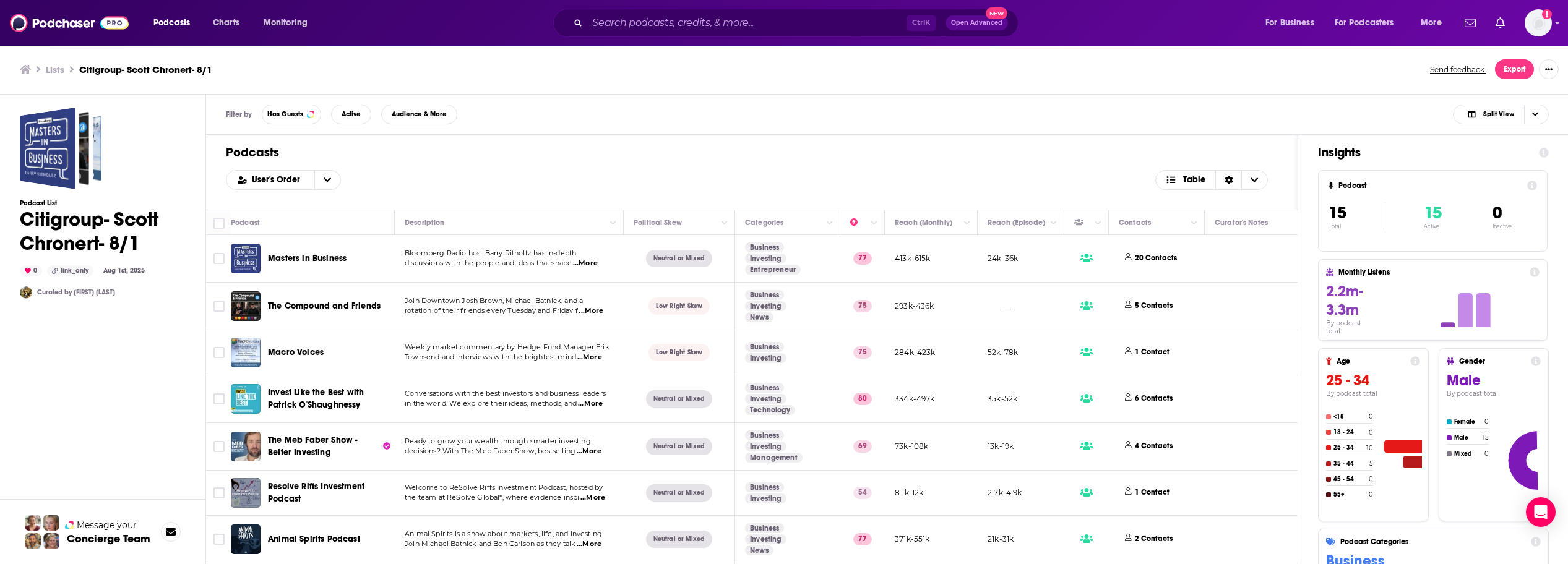 drag, startPoint x: 192, startPoint y: 335, endPoint x: 216, endPoint y: 343, distance: 25.29822 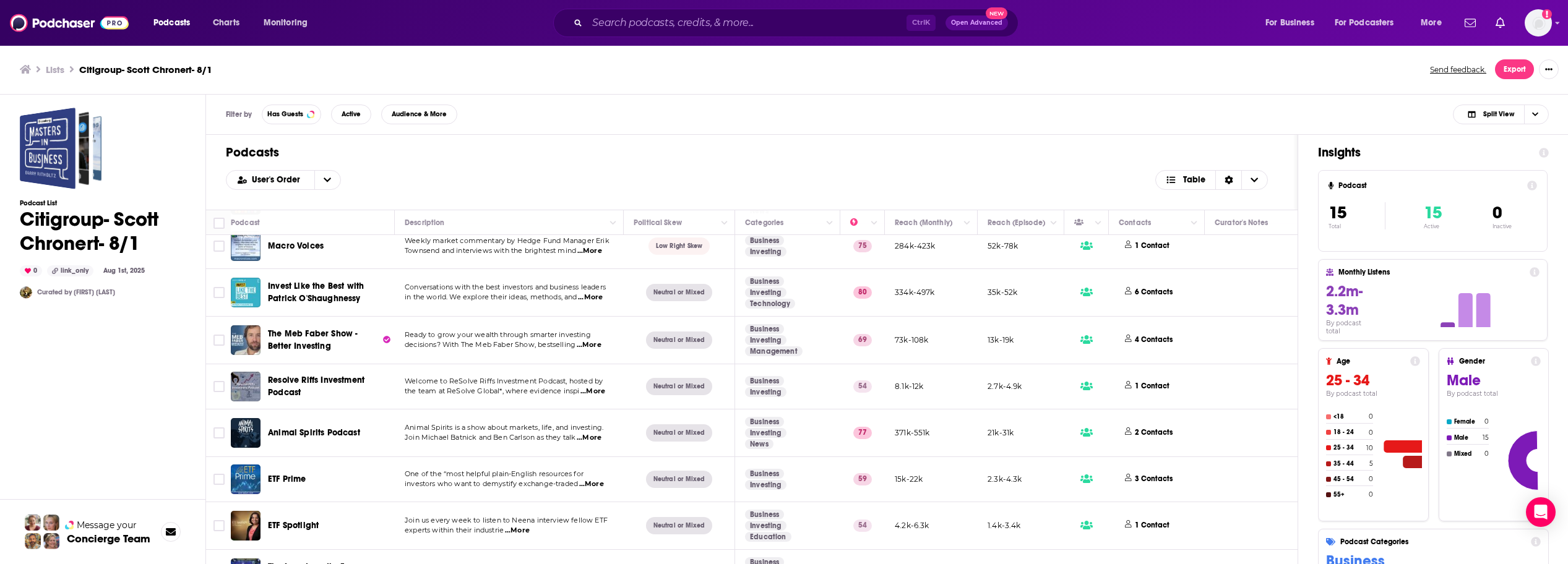 scroll, scrollTop: 124, scrollLeft: 0, axis: vertical 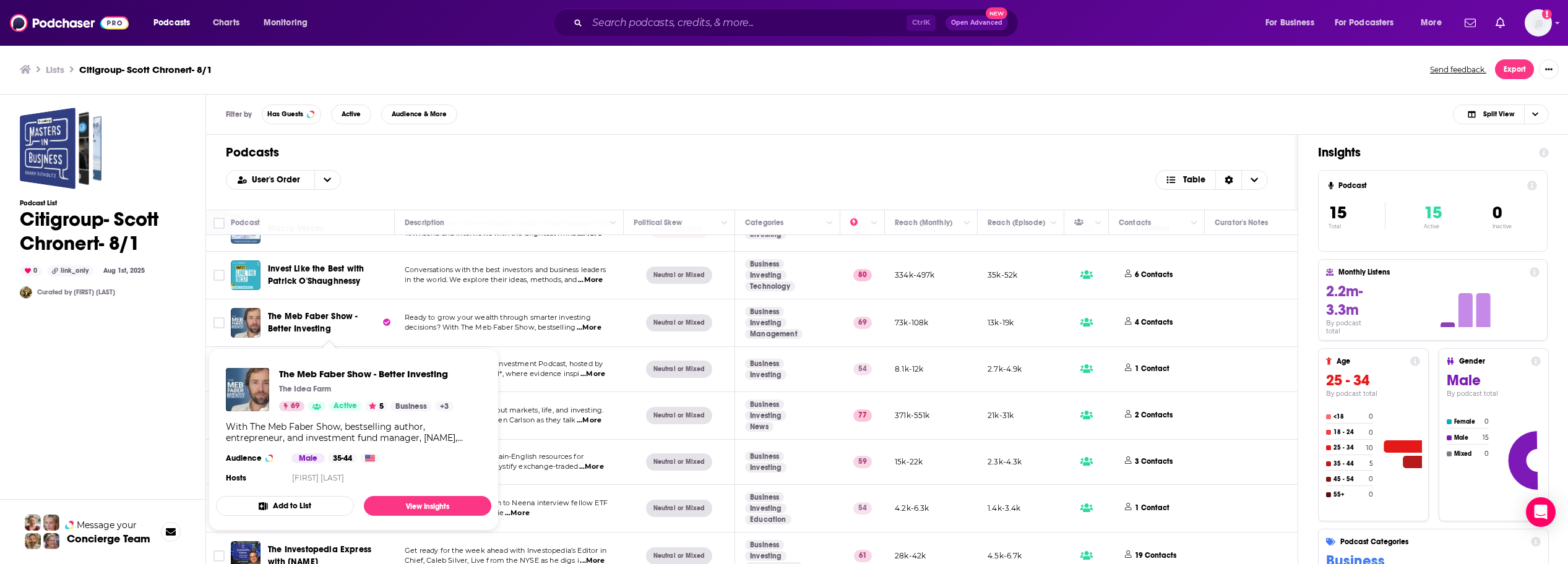 click on "The Meb Faber Show - Better Investing" at bounding box center [312, 322] 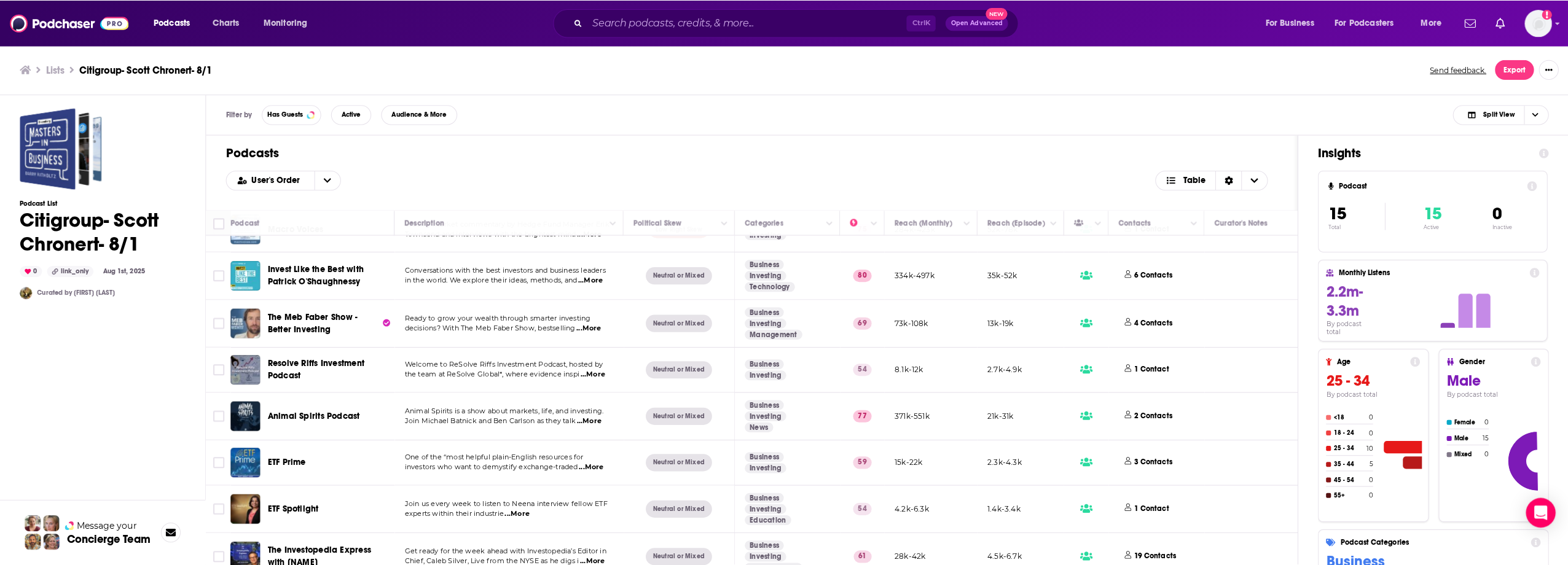 scroll, scrollTop: 0, scrollLeft: 0, axis: both 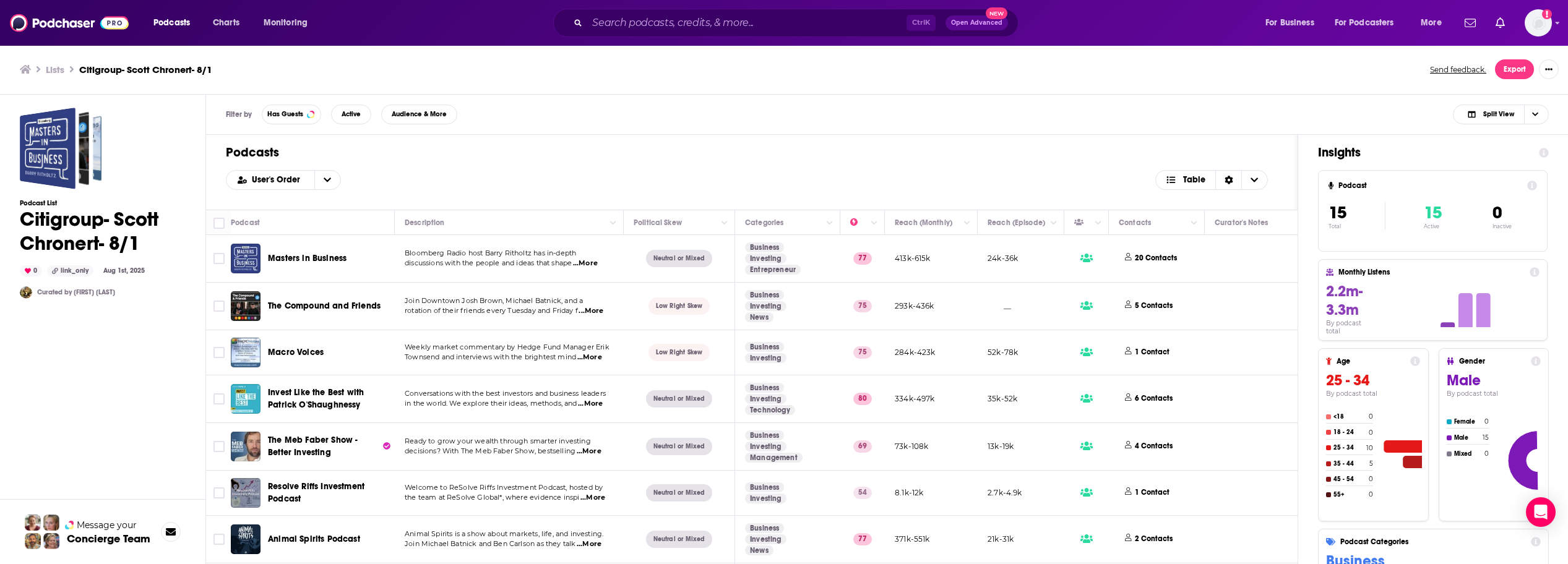 click on "Masters in Business" at bounding box center [307, 258] 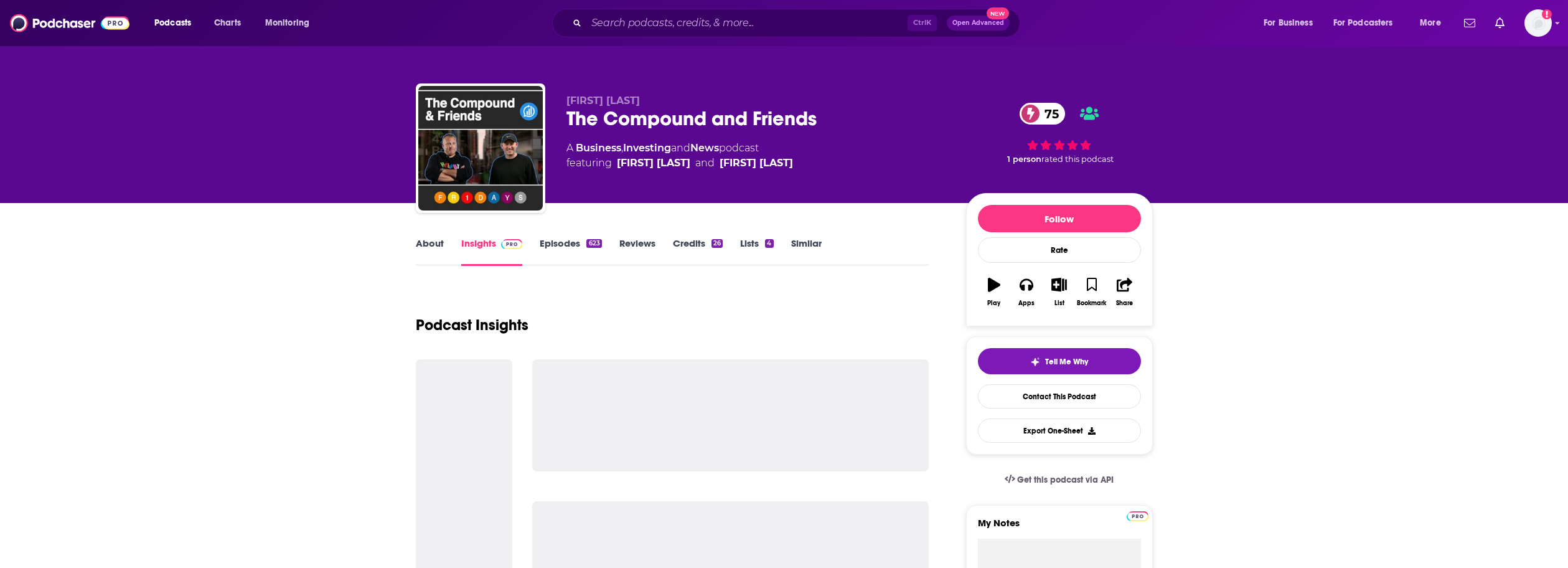 scroll, scrollTop: 0, scrollLeft: 0, axis: both 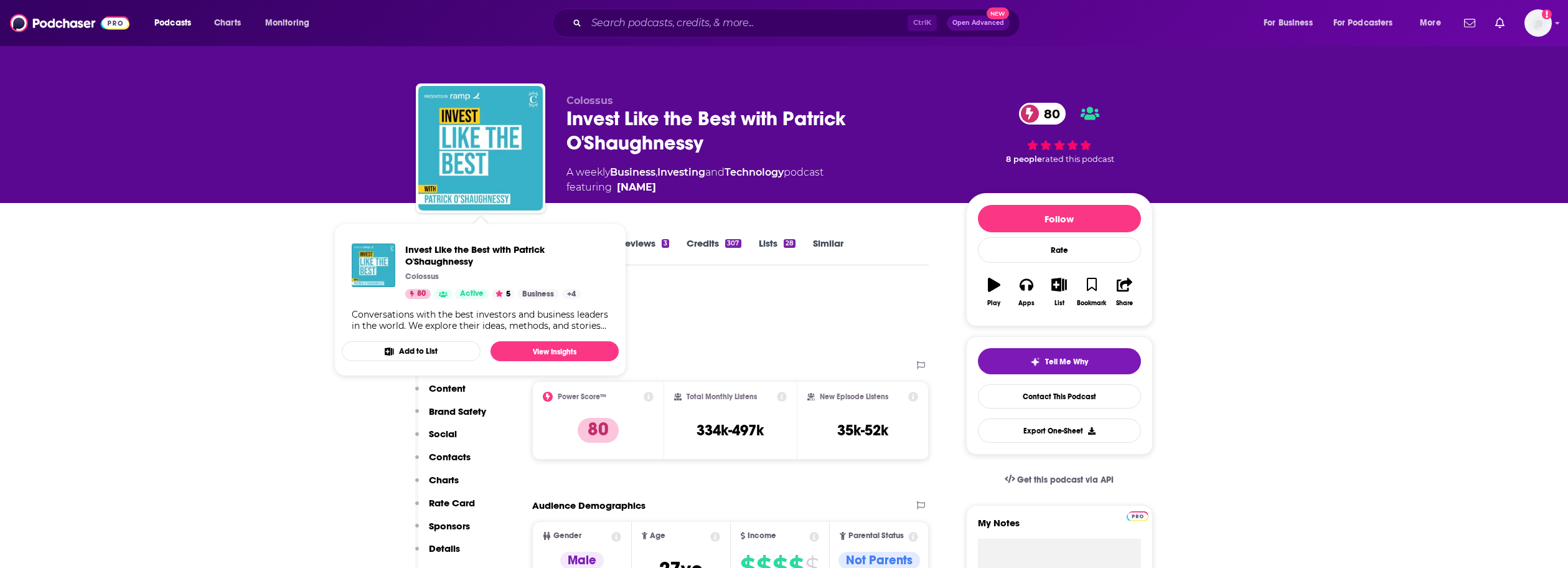 click on "Podcast Insights" at bounding box center (667, 318) 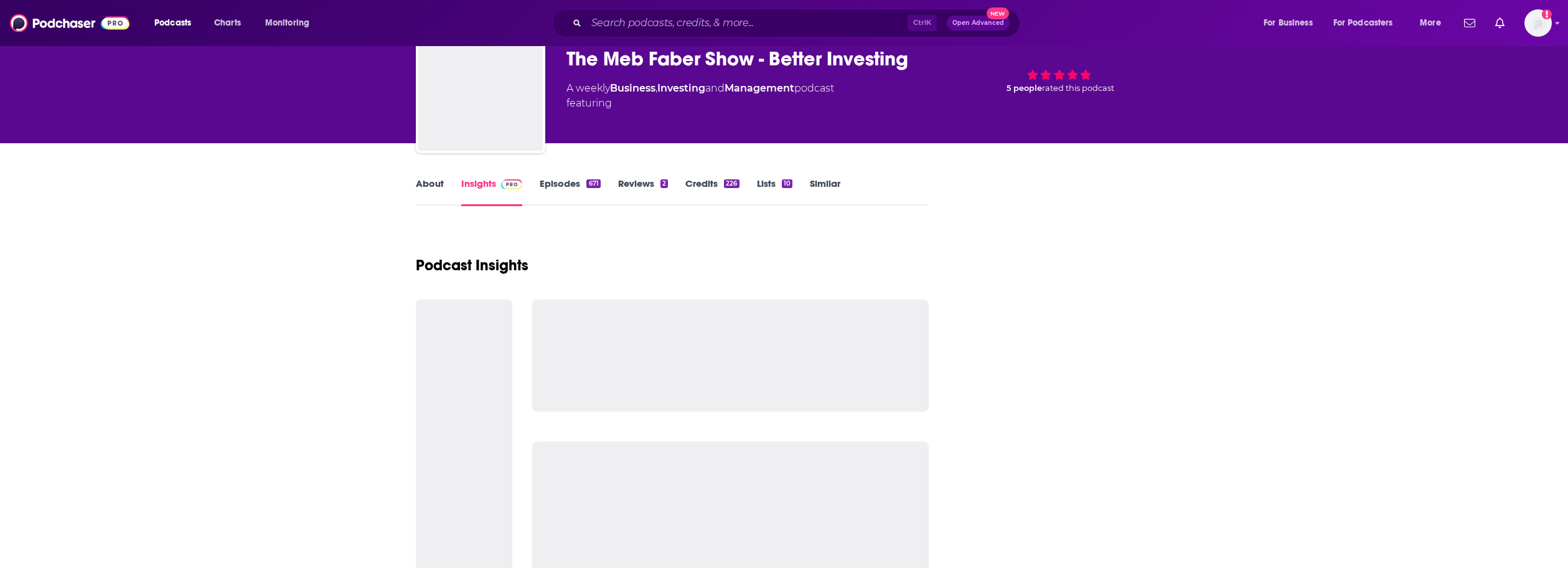 scroll, scrollTop: 262, scrollLeft: 0, axis: vertical 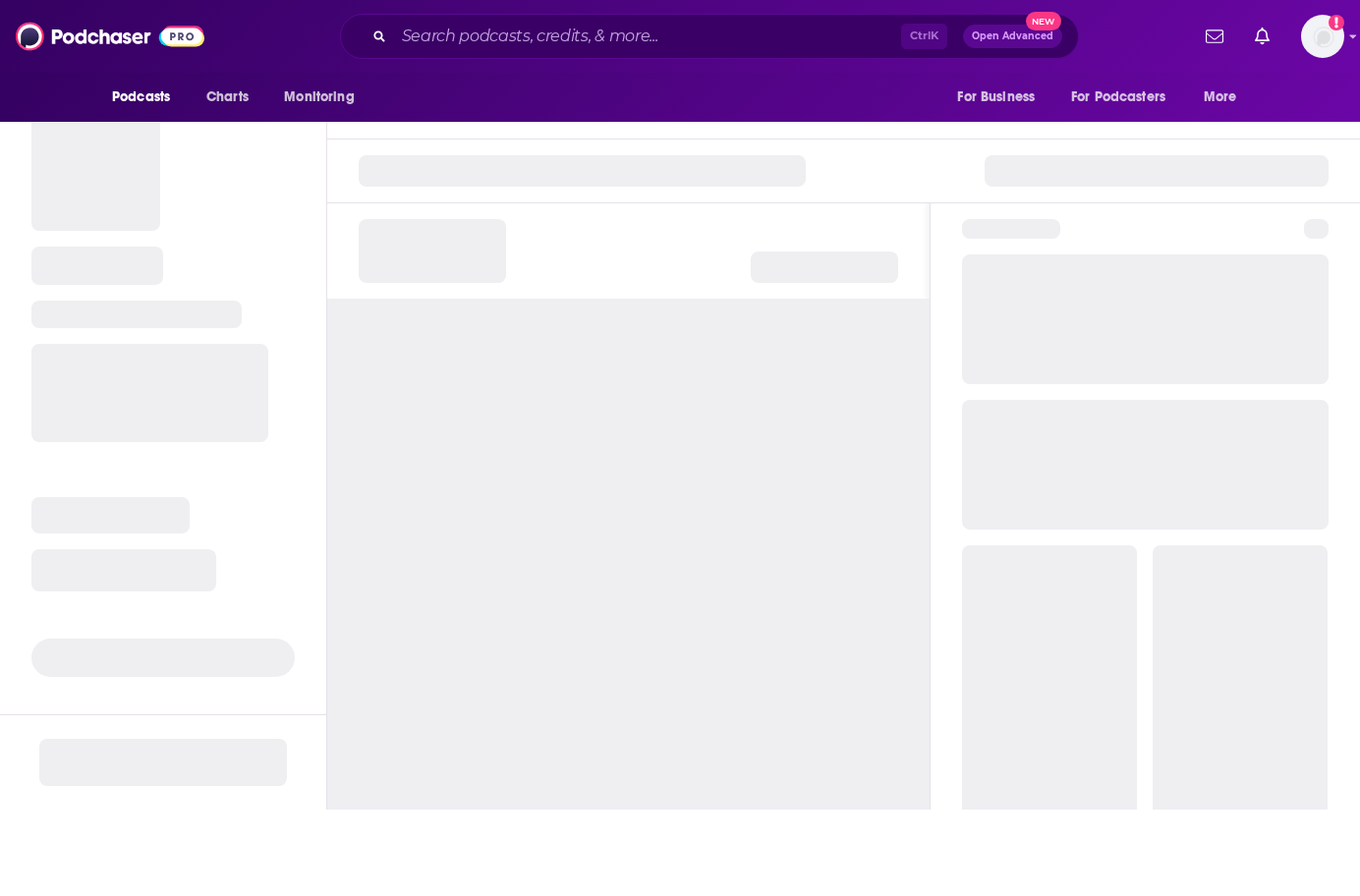 click at bounding box center [163, 446] 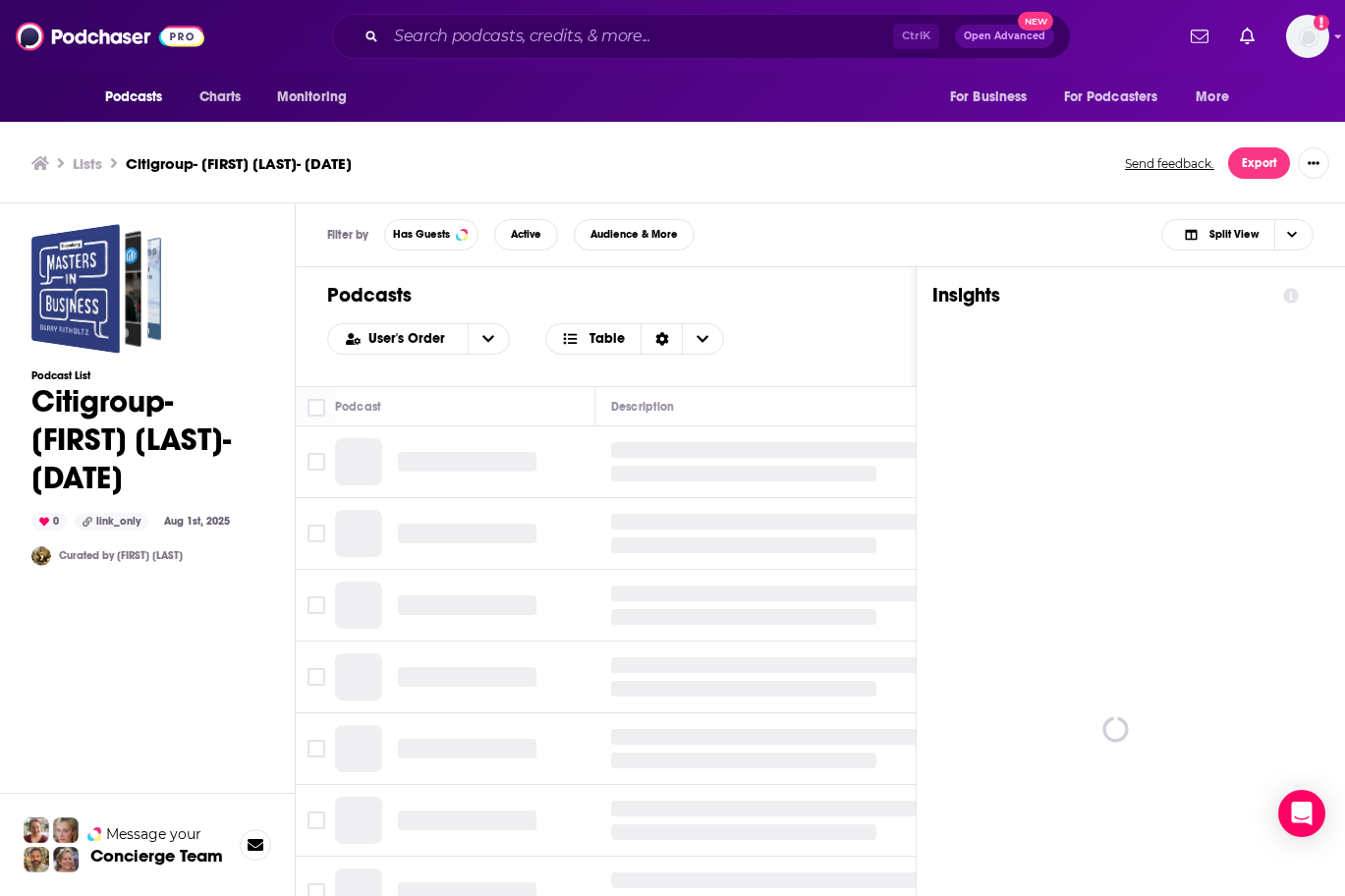 click on "Lists Citigroup- Scott Chronert- 8/1 Send feedback. Export" at bounding box center [672, 163] 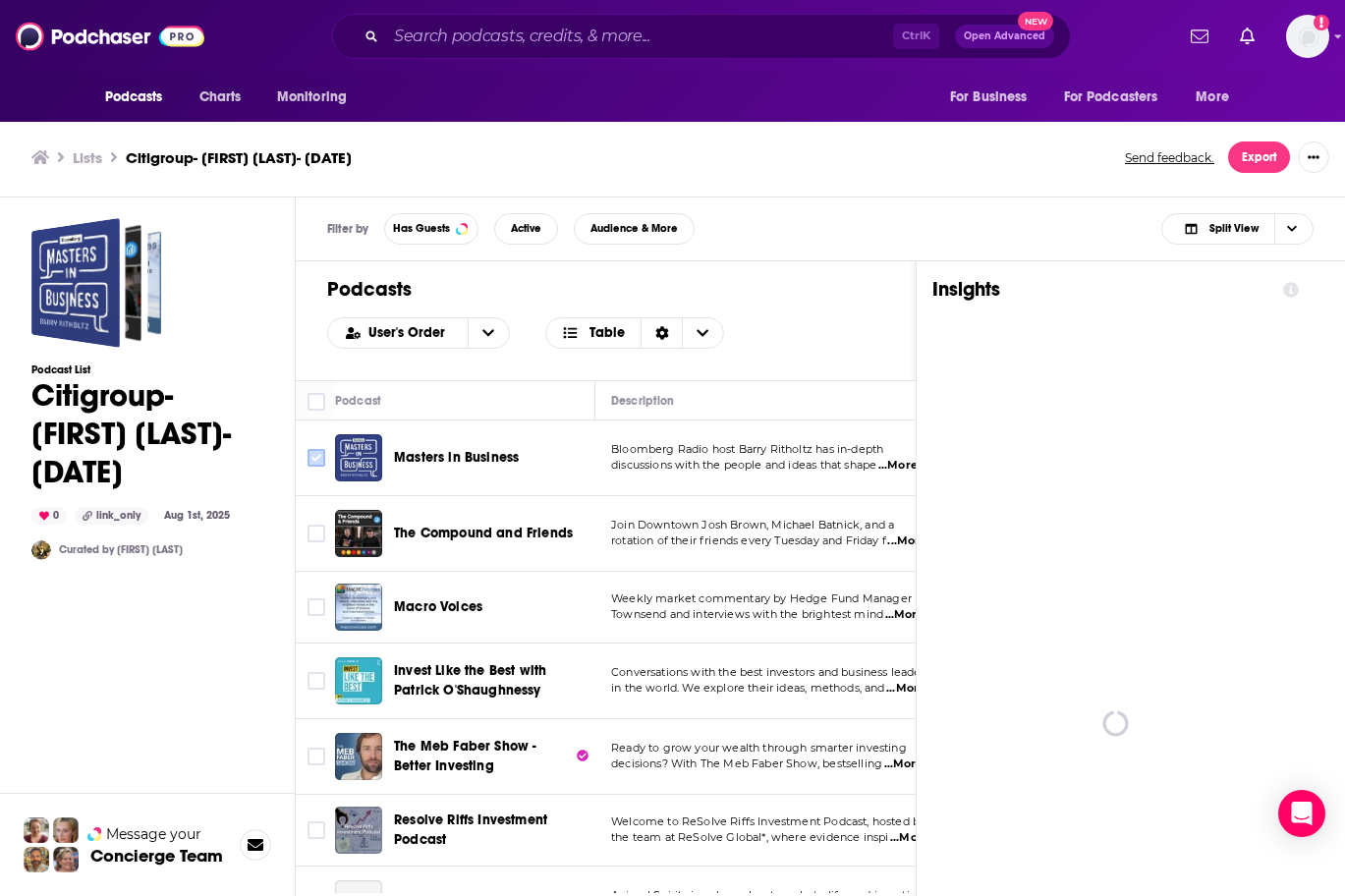 click 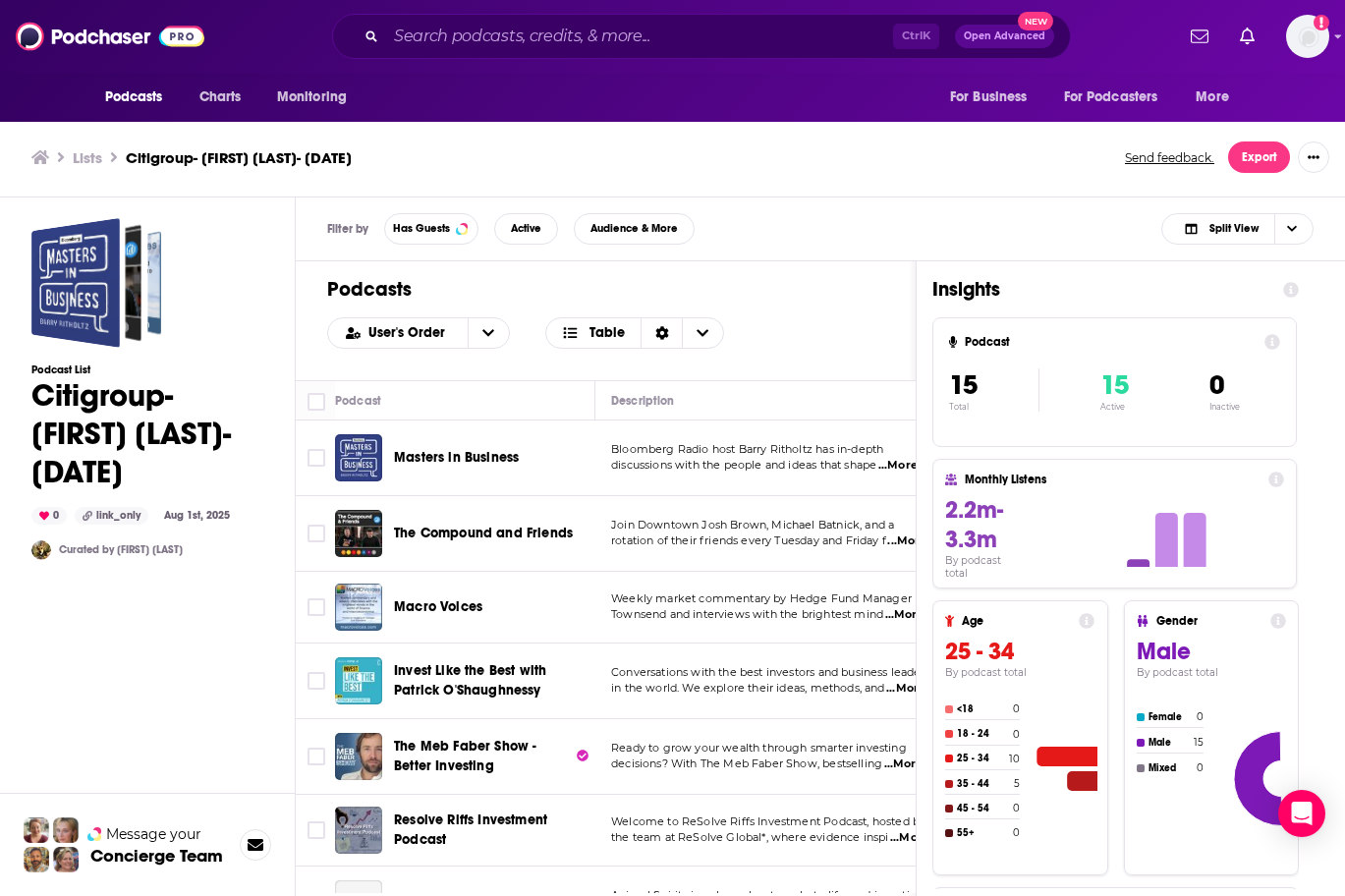 click on "The Compound and Friends" at bounding box center [496, 533] 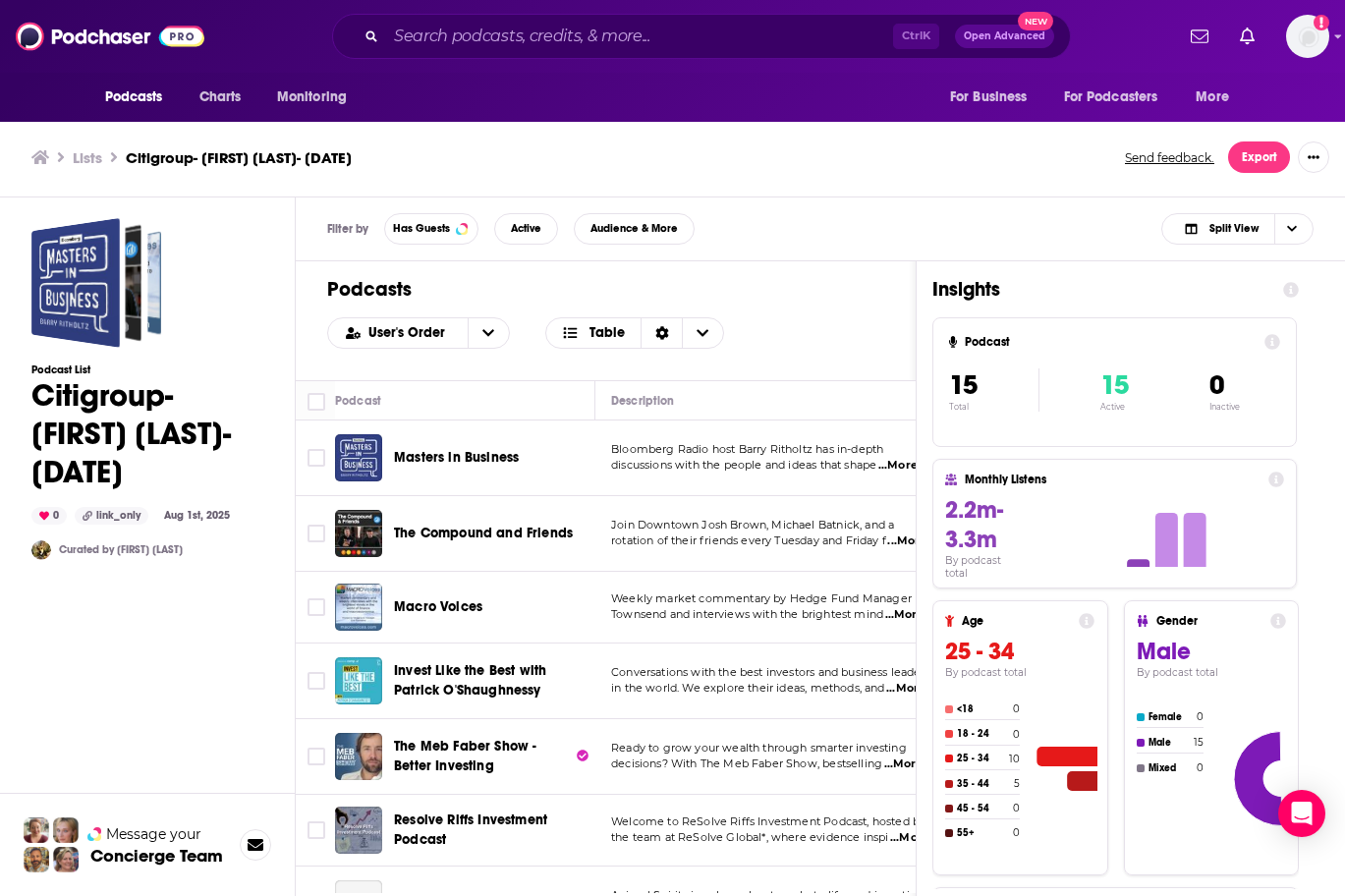 click on "The Compound and Friends" at bounding box center (483, 533) 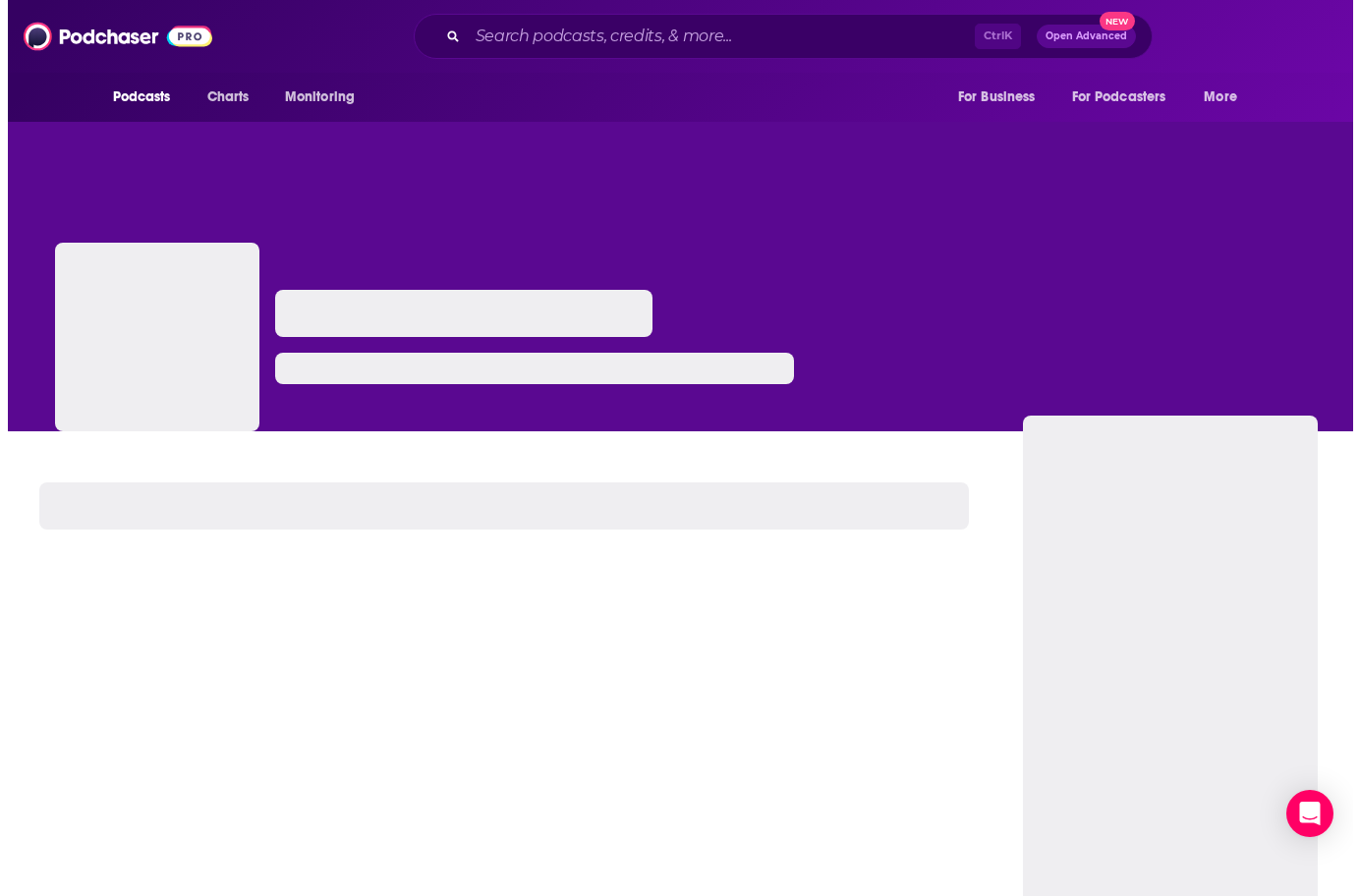 scroll, scrollTop: 0, scrollLeft: 0, axis: both 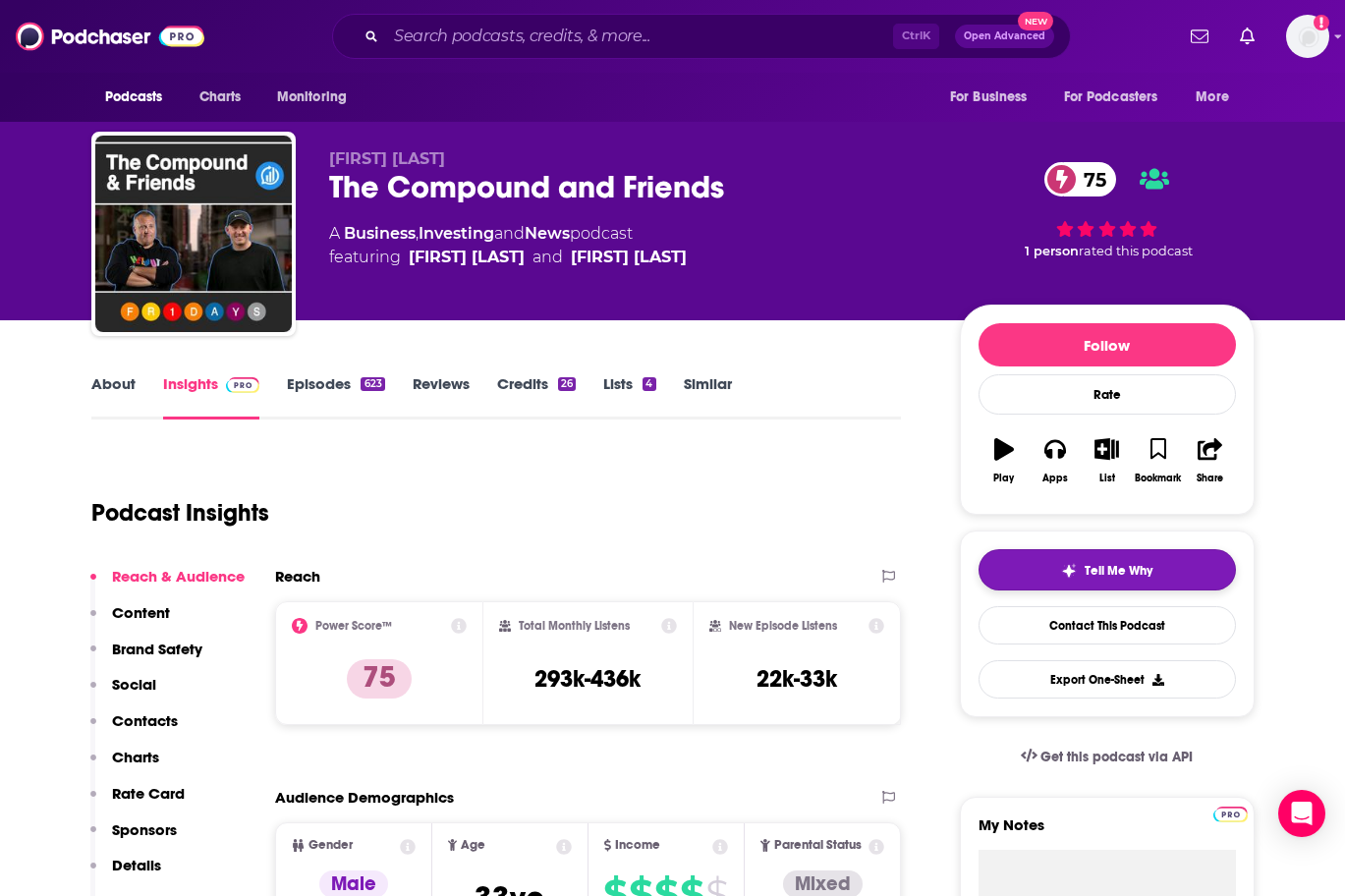 click on "Tell Me Why" at bounding box center [1107, 570] 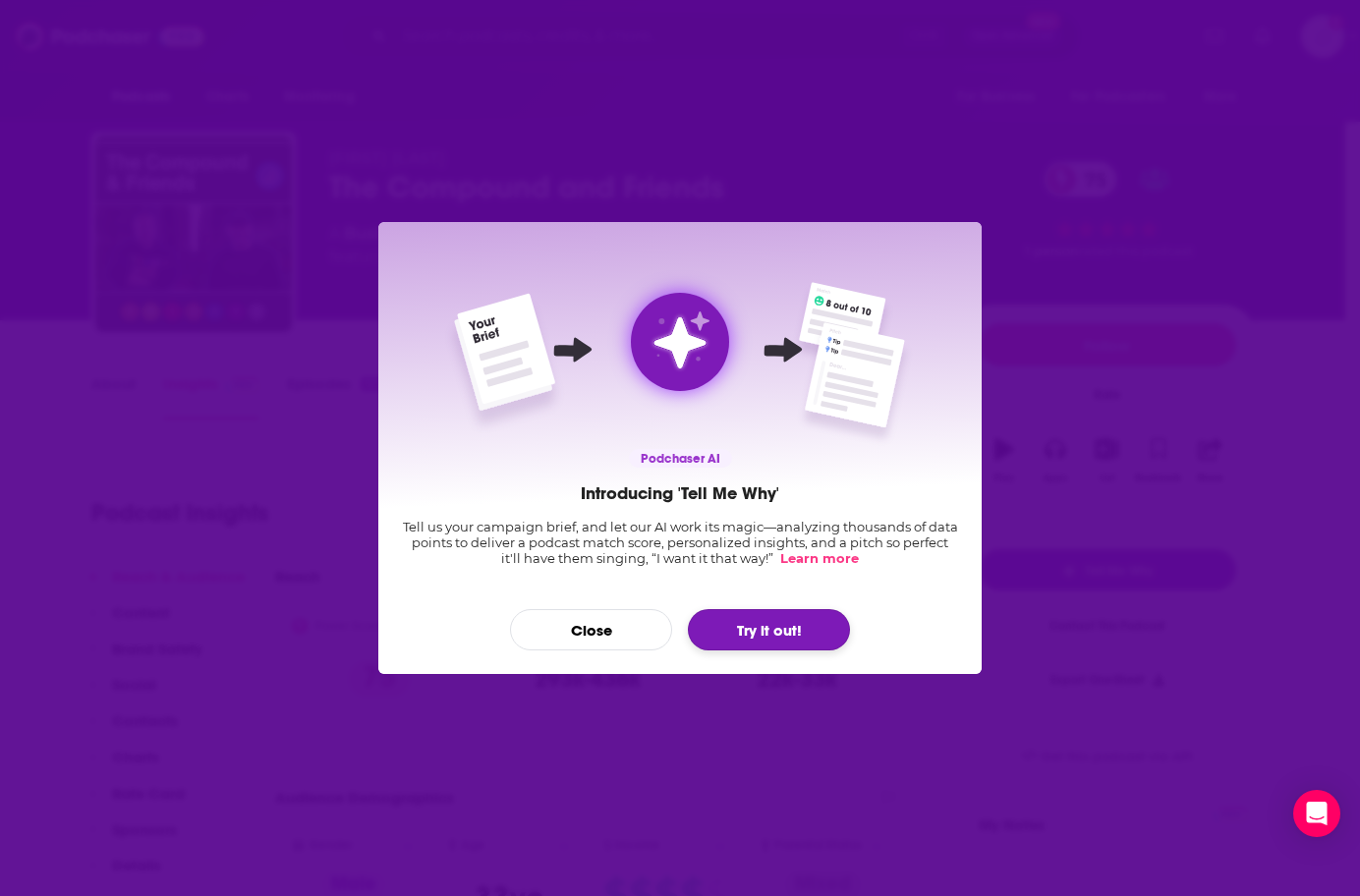 click on "Try it out!" at bounding box center [768, 630] 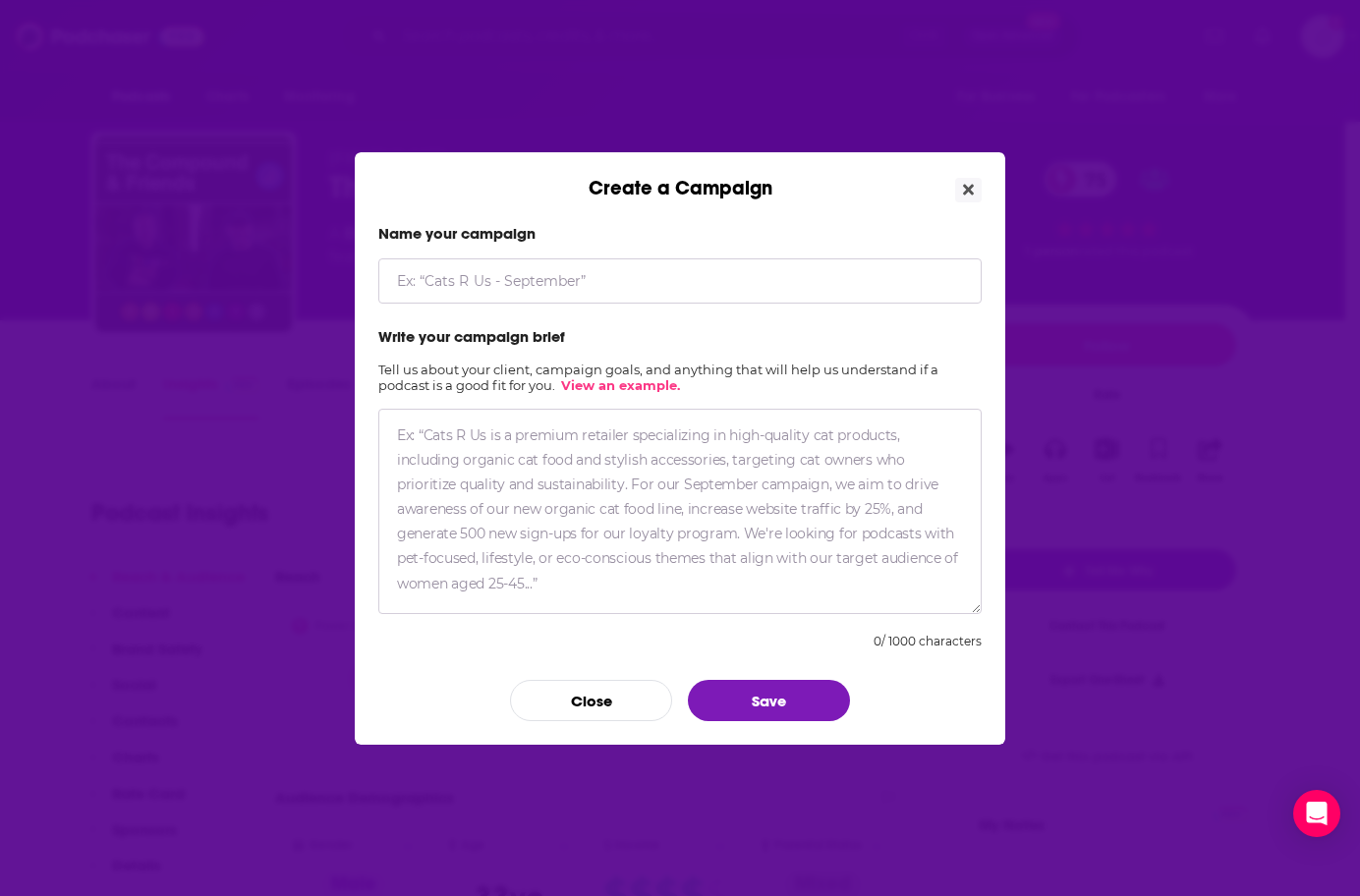 click at bounding box center (680, 281) 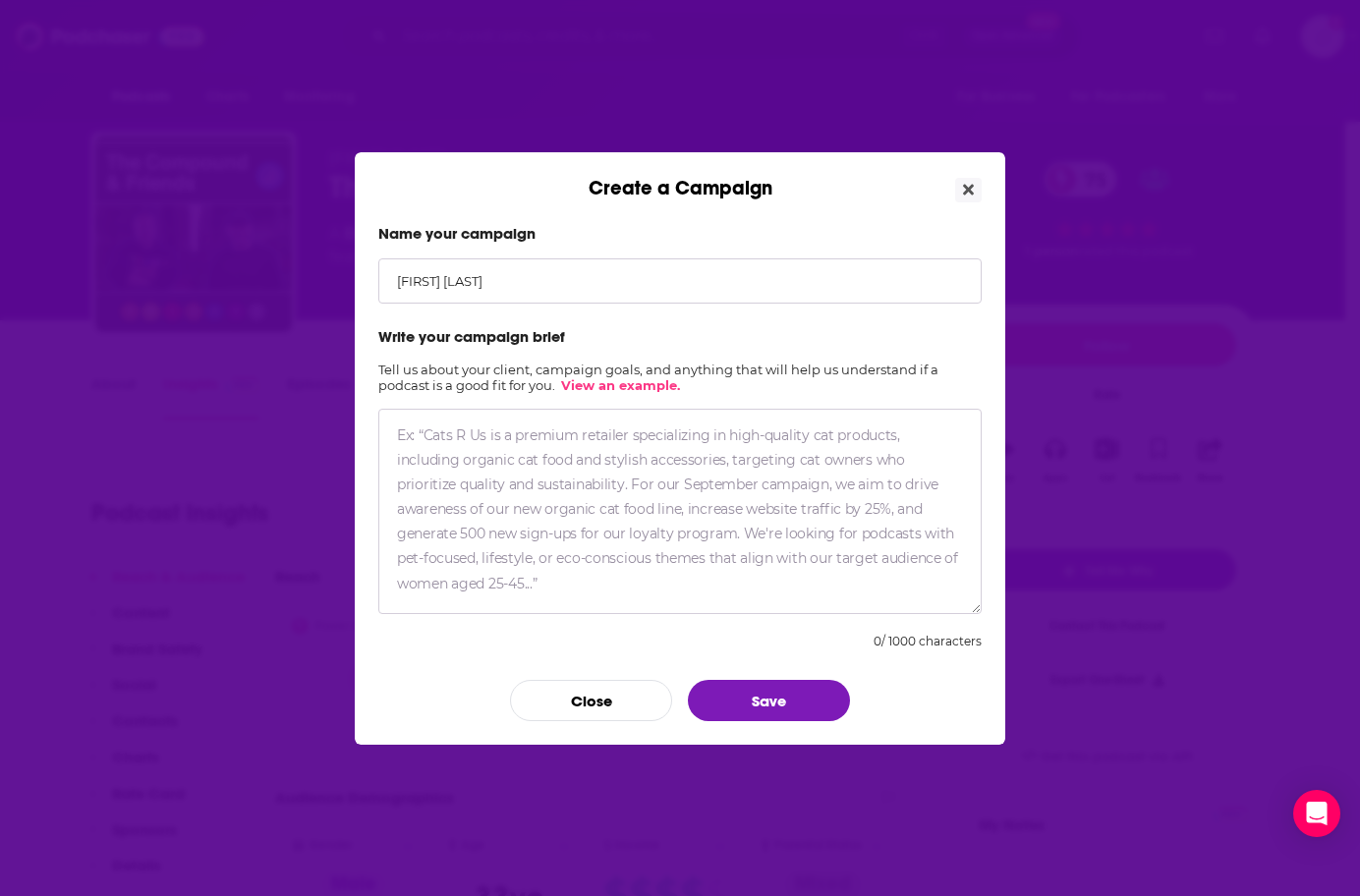 type on "Scott Chronert" 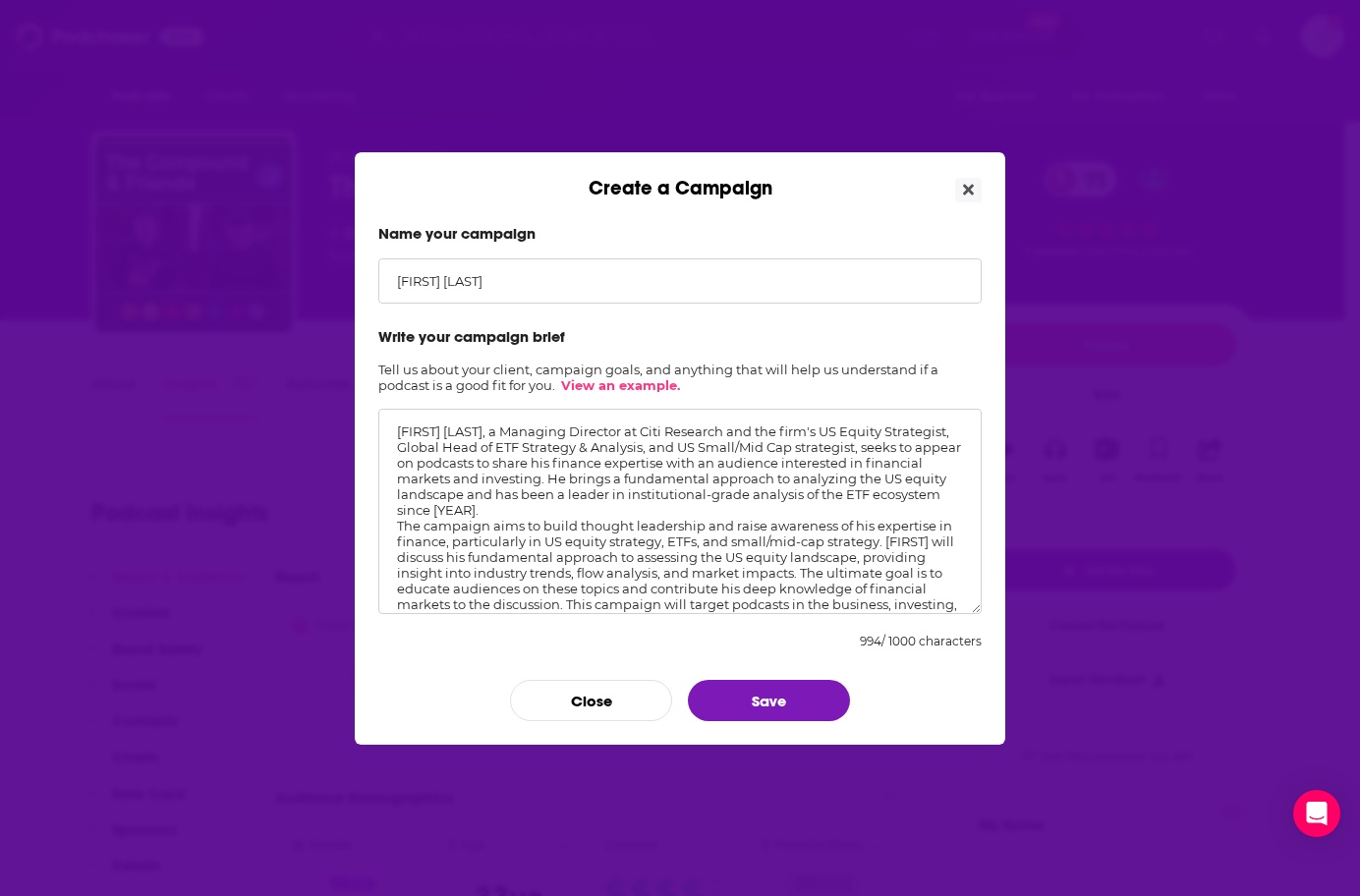 scroll, scrollTop: 31, scrollLeft: 0, axis: vertical 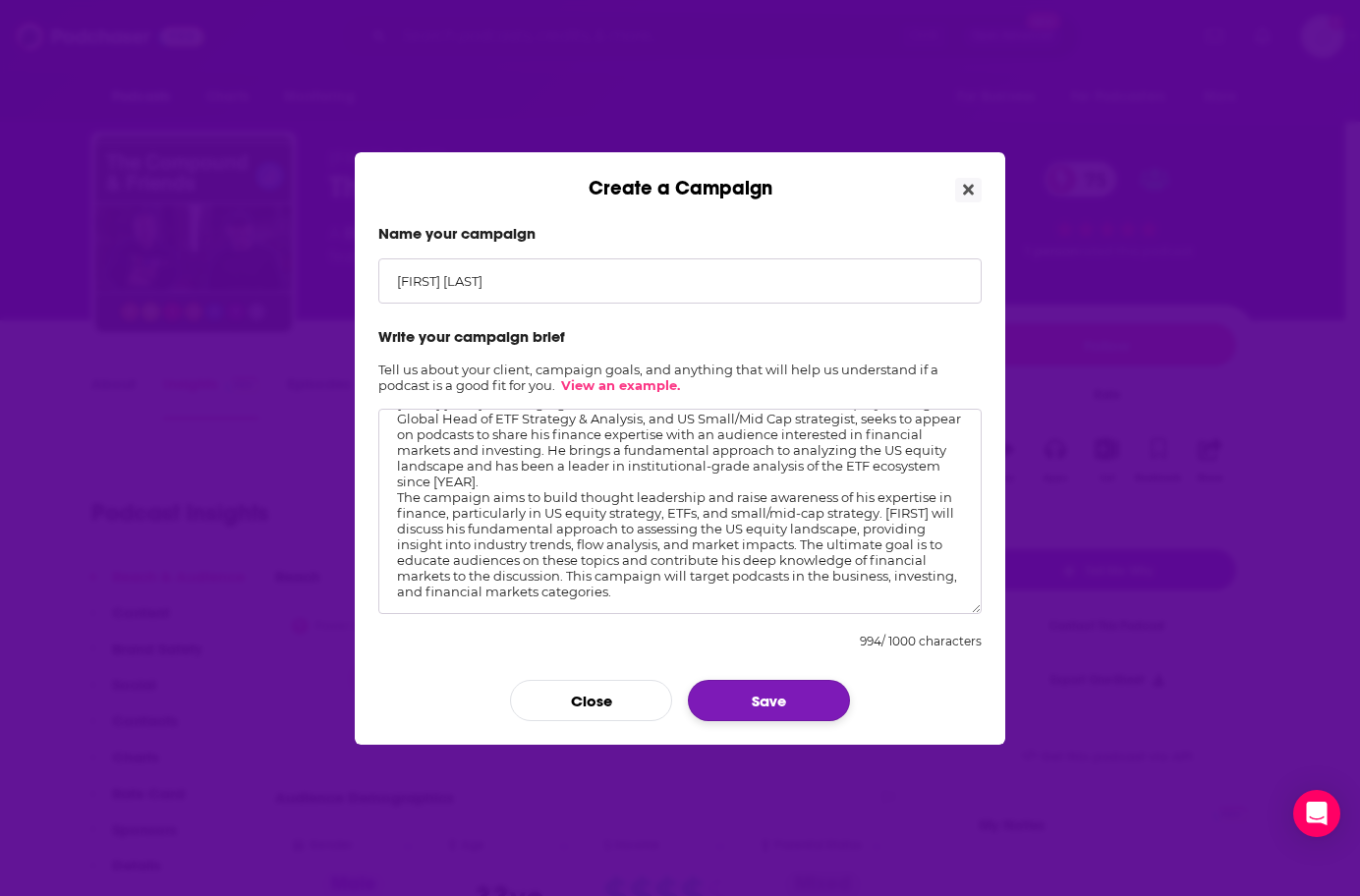 type on "Scott Chronert, a Managing Director at Citi Research and the firm's US Equity Strategist, Global Head of ETF Strategy & Analysis, and US Small/Mid Cap strategist, seeks to appear on podcasts to share his finance expertise with an audience interested in financial markets and investing. He brings a fundamental approach to analyzing the US equity landscape and has been a leader in institutional-grade analysis of the ETF ecosystem since 2012.
The campaign aims to build thought leadership and raise awareness of his expertise in finance, particularly in US equity strategy, ETFs, and small/mid-cap strategy. Scott will discuss his fundamental approach to assessing the US equity landscape, providing insight into industry trends, flow analysis, and market impacts. The ultimate goal is to educate audiences on these topics and contribute his deep knowledge of financial markets to the discussion. This campaign will target podcasts in the business, investing, and financial markets categories." 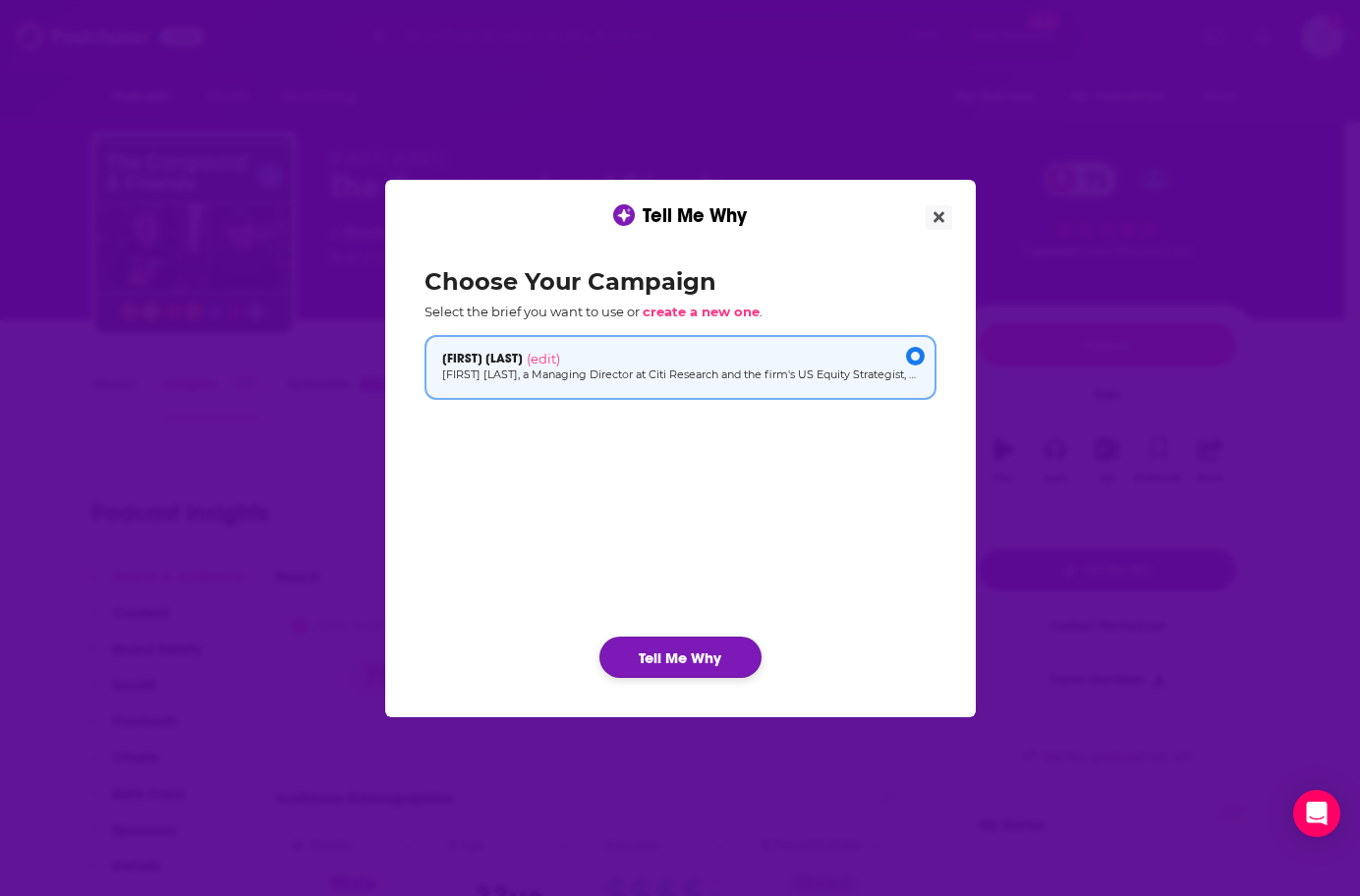 click on "Tell Me Why" 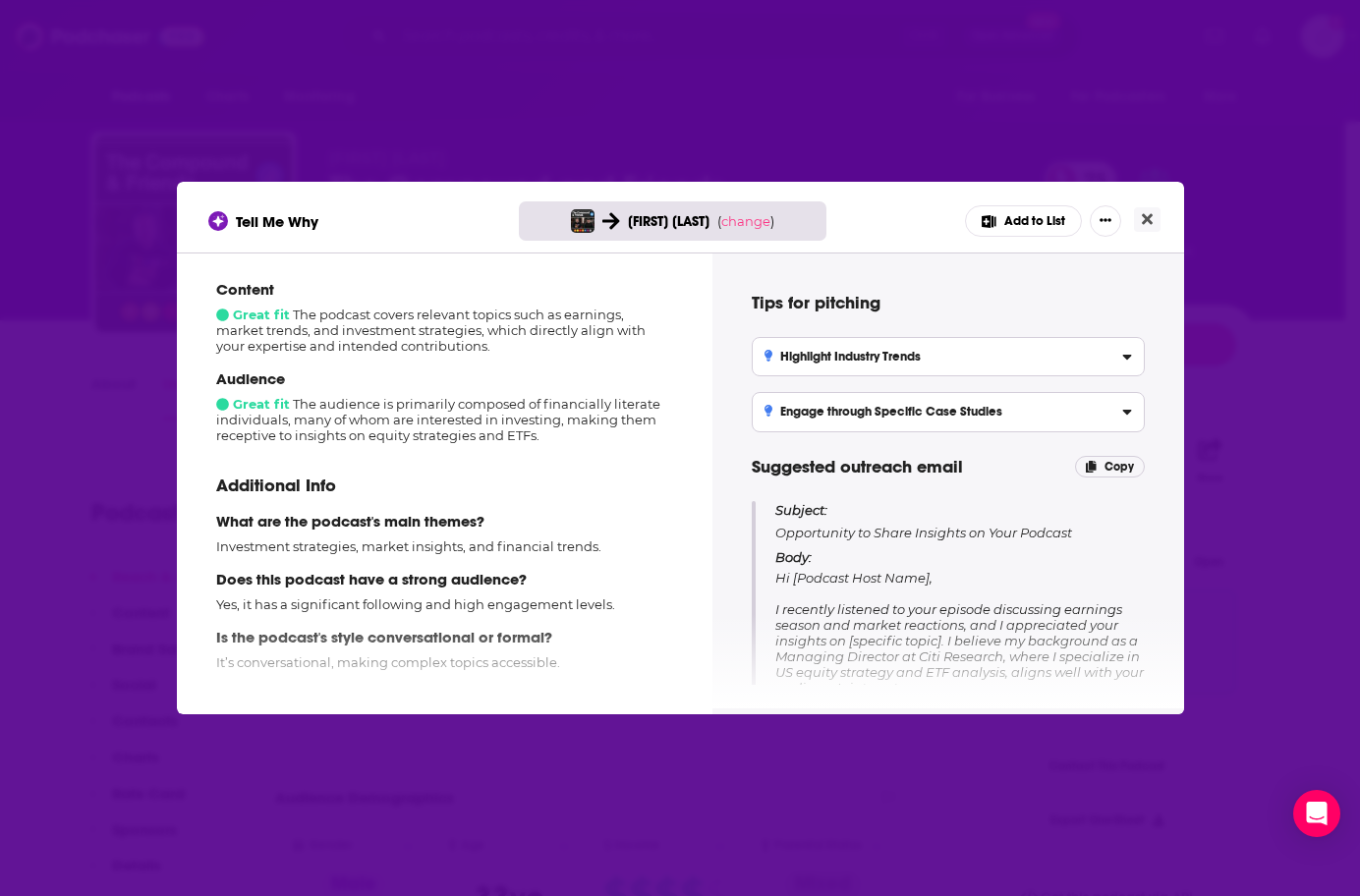 scroll, scrollTop: 281, scrollLeft: 0, axis: vertical 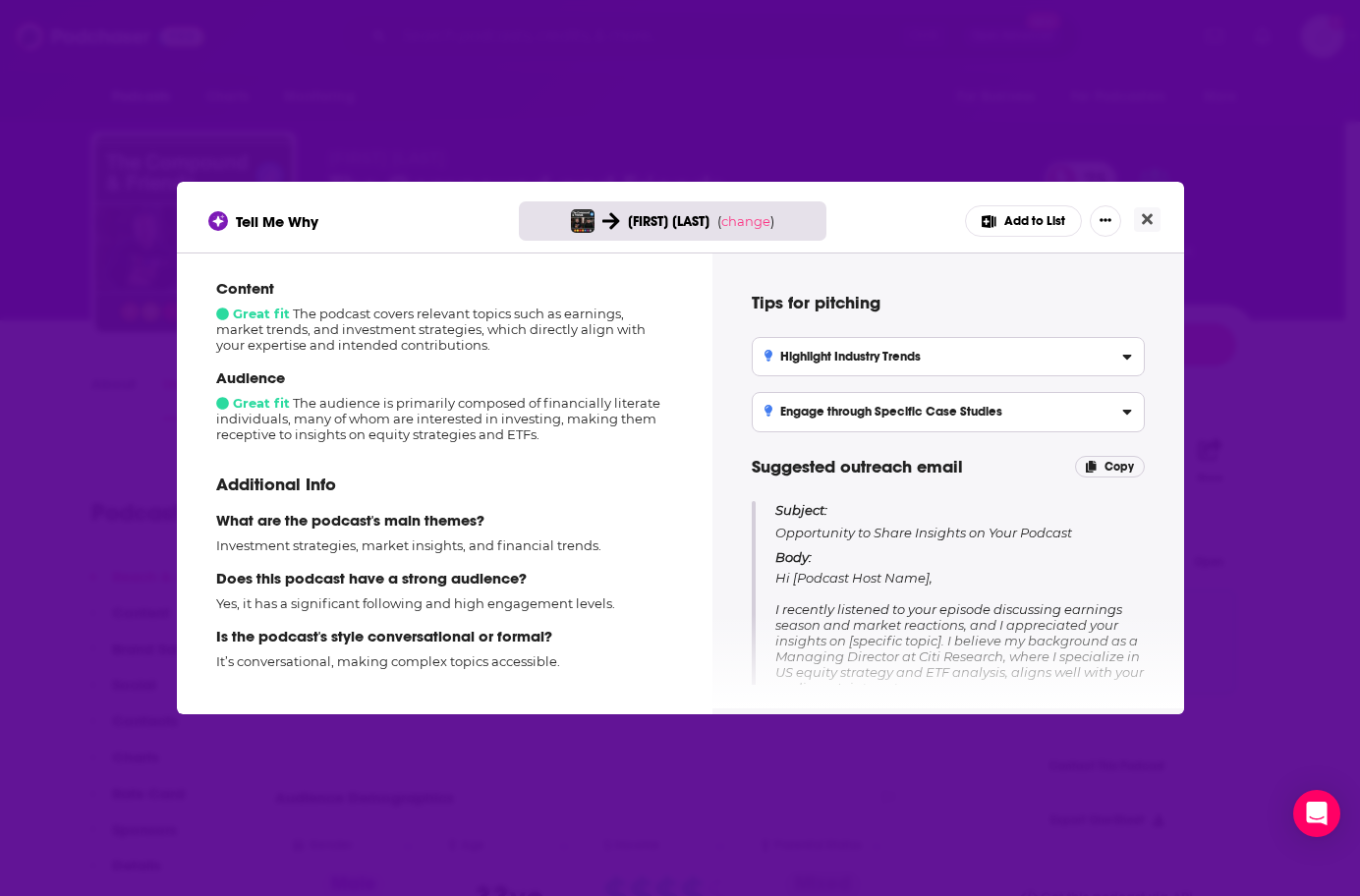 click on "Highlight Industry Trends Discuss the latest market trends and your fundamental approach to analyzing equities, showcasing your insights in the context of recent news and episodes." at bounding box center [948, 357] 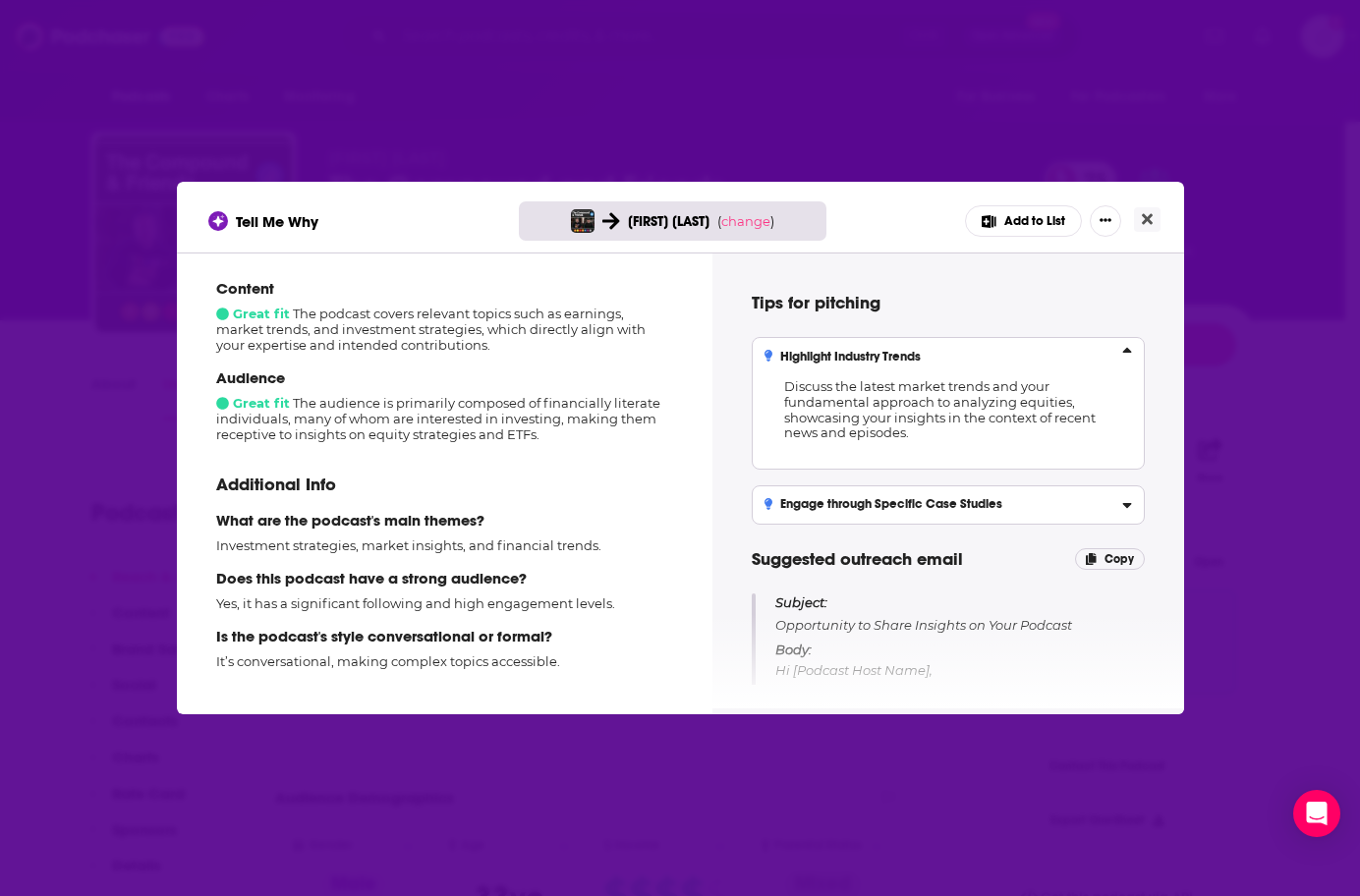 click on "Discuss the latest market trends and your fundamental approach to analyzing equities, showcasing your insights in the context of recent news and episodes." at bounding box center [948, 410] 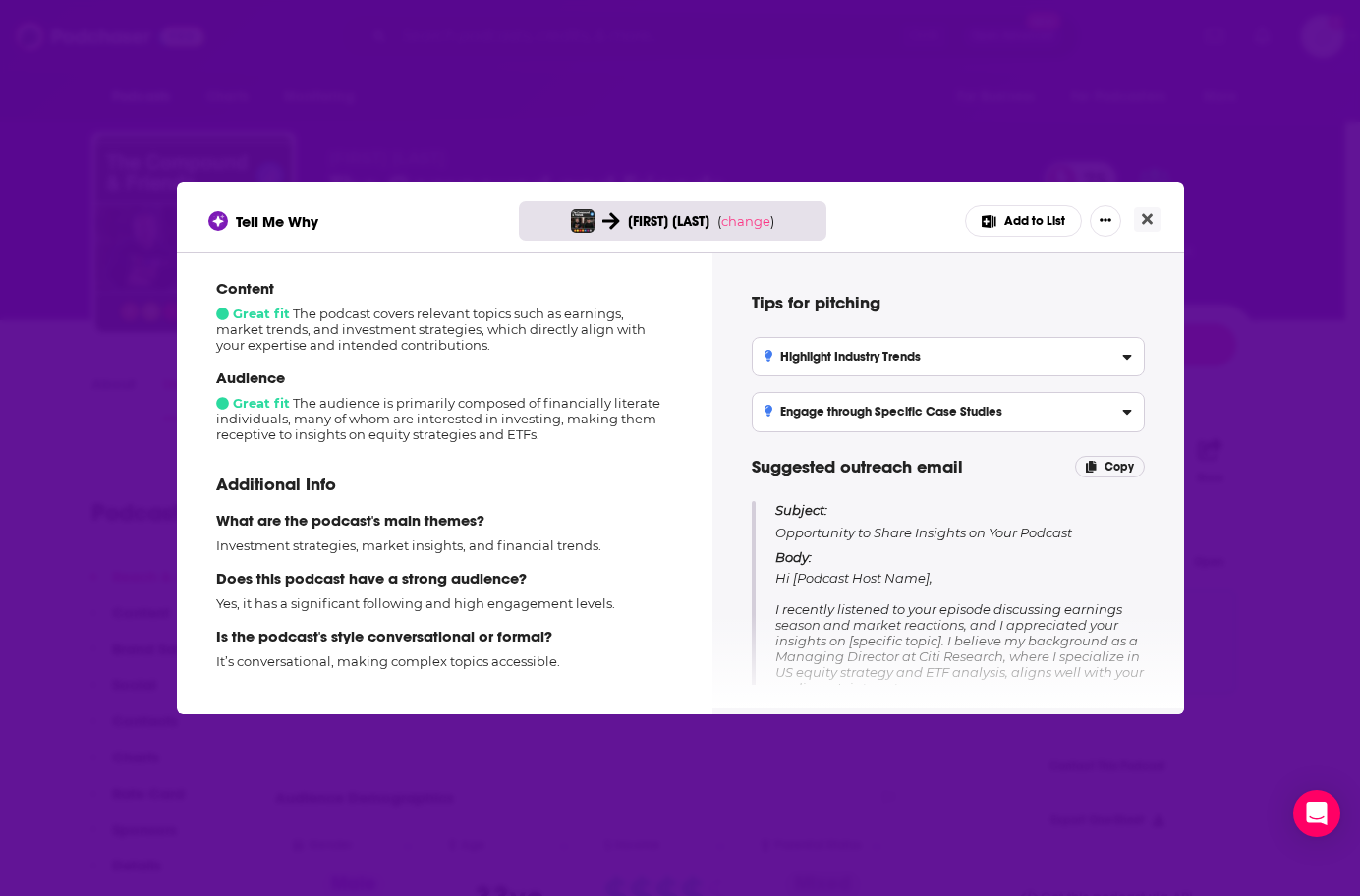 click on "Engage through Specific Case Studies" at bounding box center [883, 412] 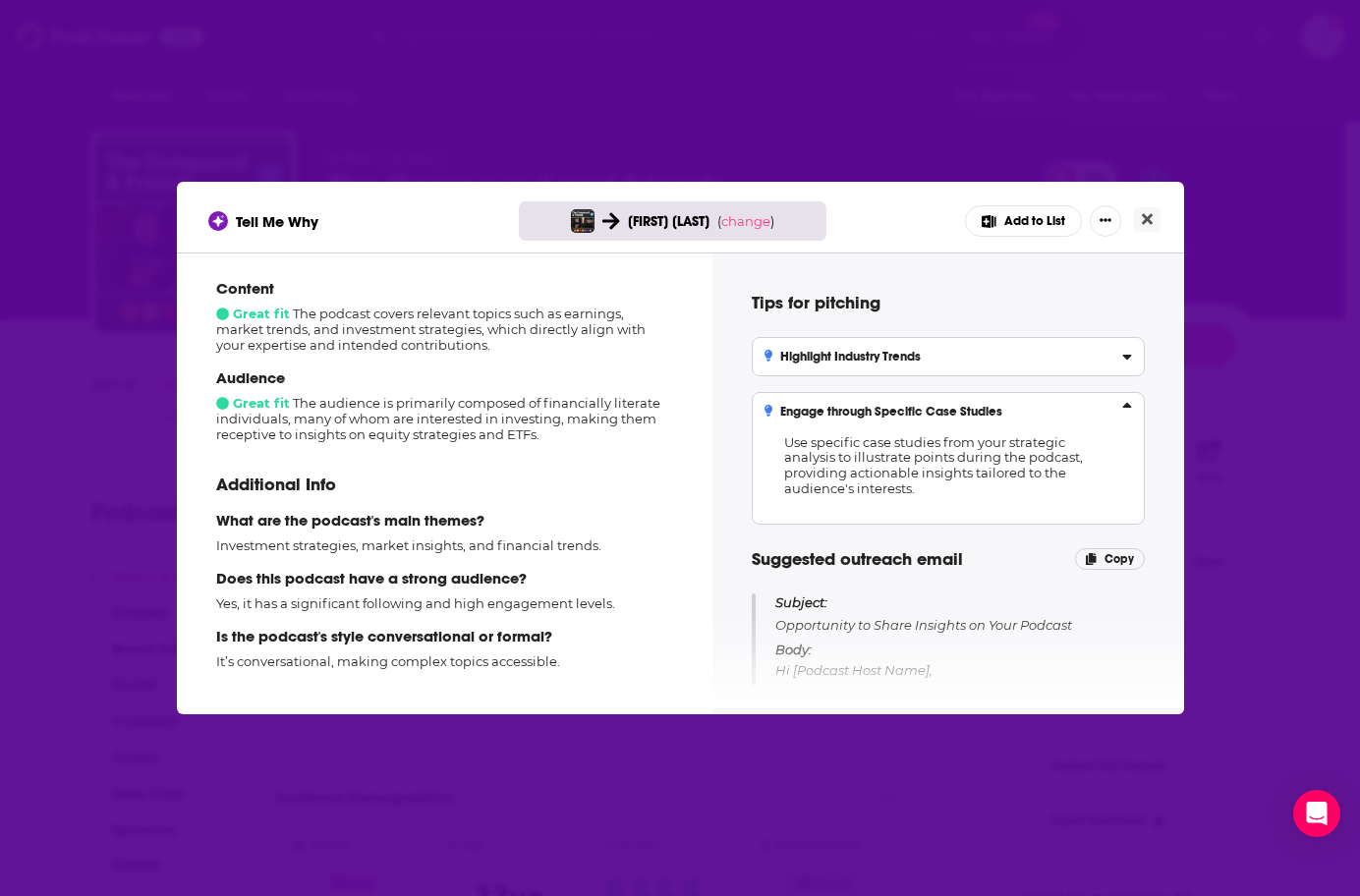 click on "Engage through Specific Case Studies" at bounding box center (883, 412) 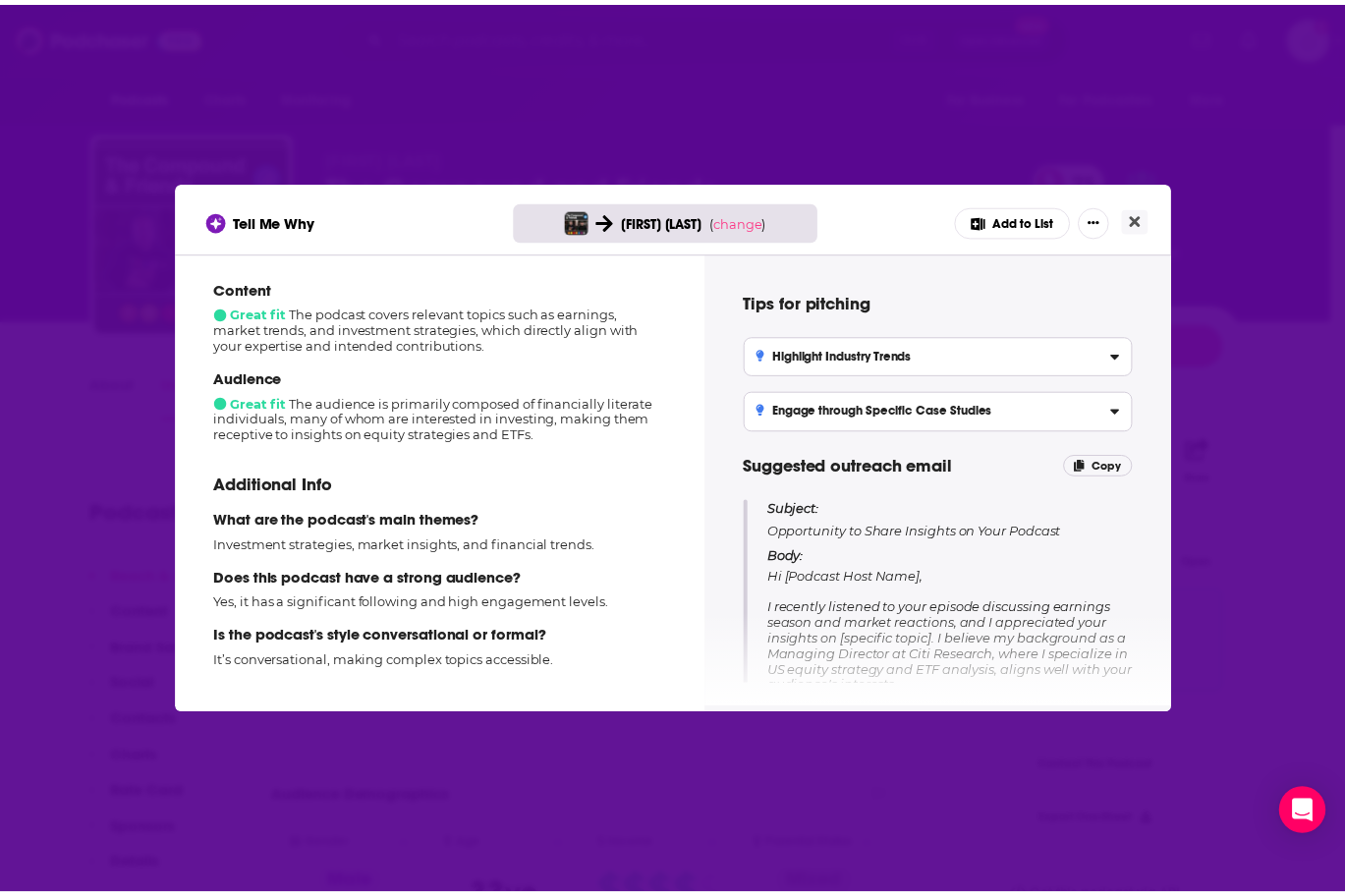 scroll, scrollTop: 0, scrollLeft: 0, axis: both 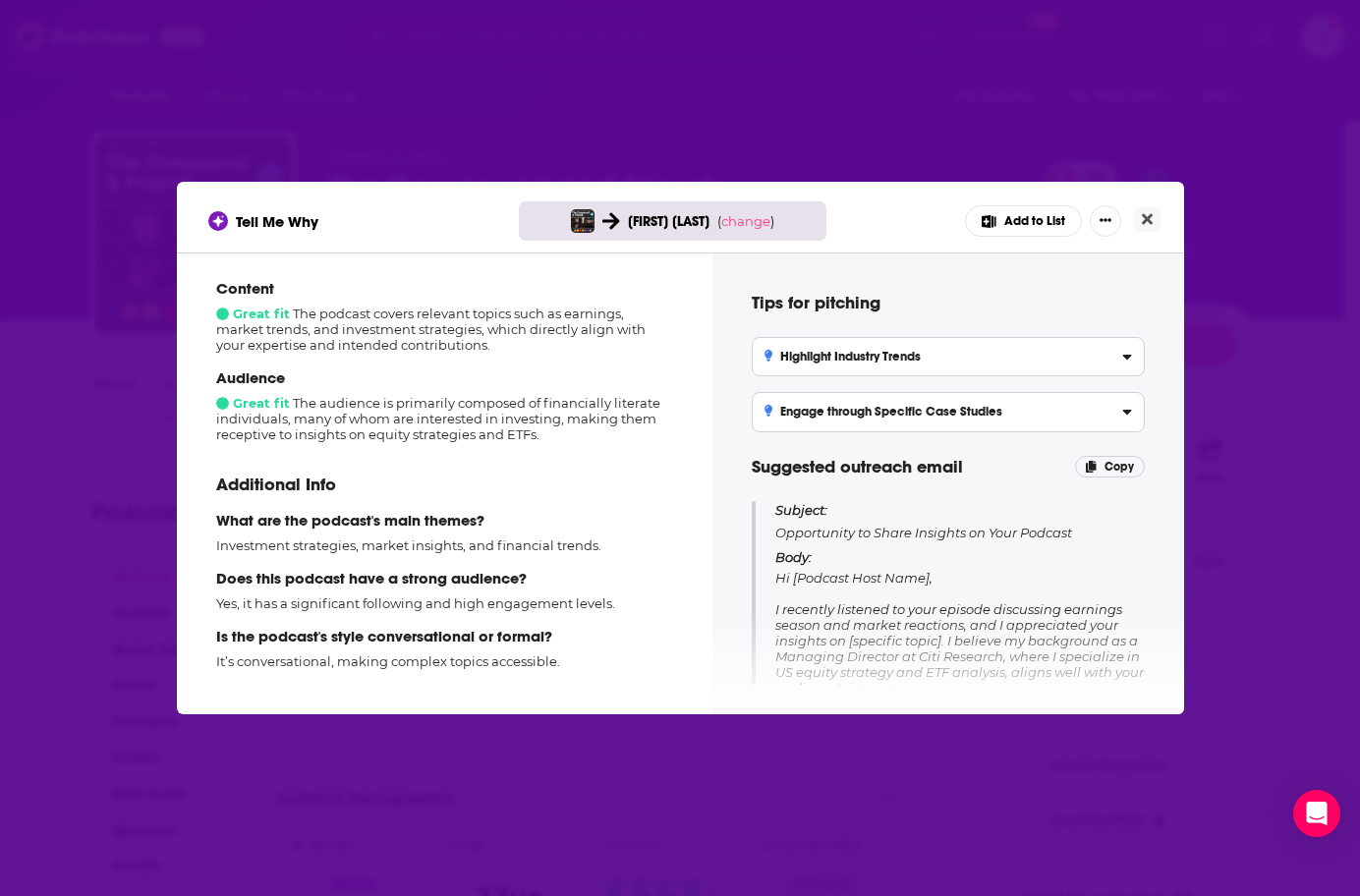 click on "Tips for pitching Highlight Industry Trends Discuss the latest market trends and your fundamental approach to analyzing equities, showcasing your insights in the context of recent news and episodes. Engage through Specific Case Studies Use specific case studies from your strategic analysis to illustrate points during the podcast, providing actionable insights tailored to the audience's interests. Suggested outreach email Copy Subject:   Opportunity to Share Insights on Your Podcast Body:   Hi [Podcast Host Name], I recently listened to your episode discussing earnings season and market reactions, and I appreciated your insights on [specific topic]. I believe my background as a Managing Director at Citi Research, where I specialize in US equity strategy and ETF analysis, aligns well with your audience's interests.  I would love the opportunity to discuss relevant trends in the US equity landscape and share my insights on small/mid-cap strategies, providing valuable content that resonates with your listeners." at bounding box center [948, 480] 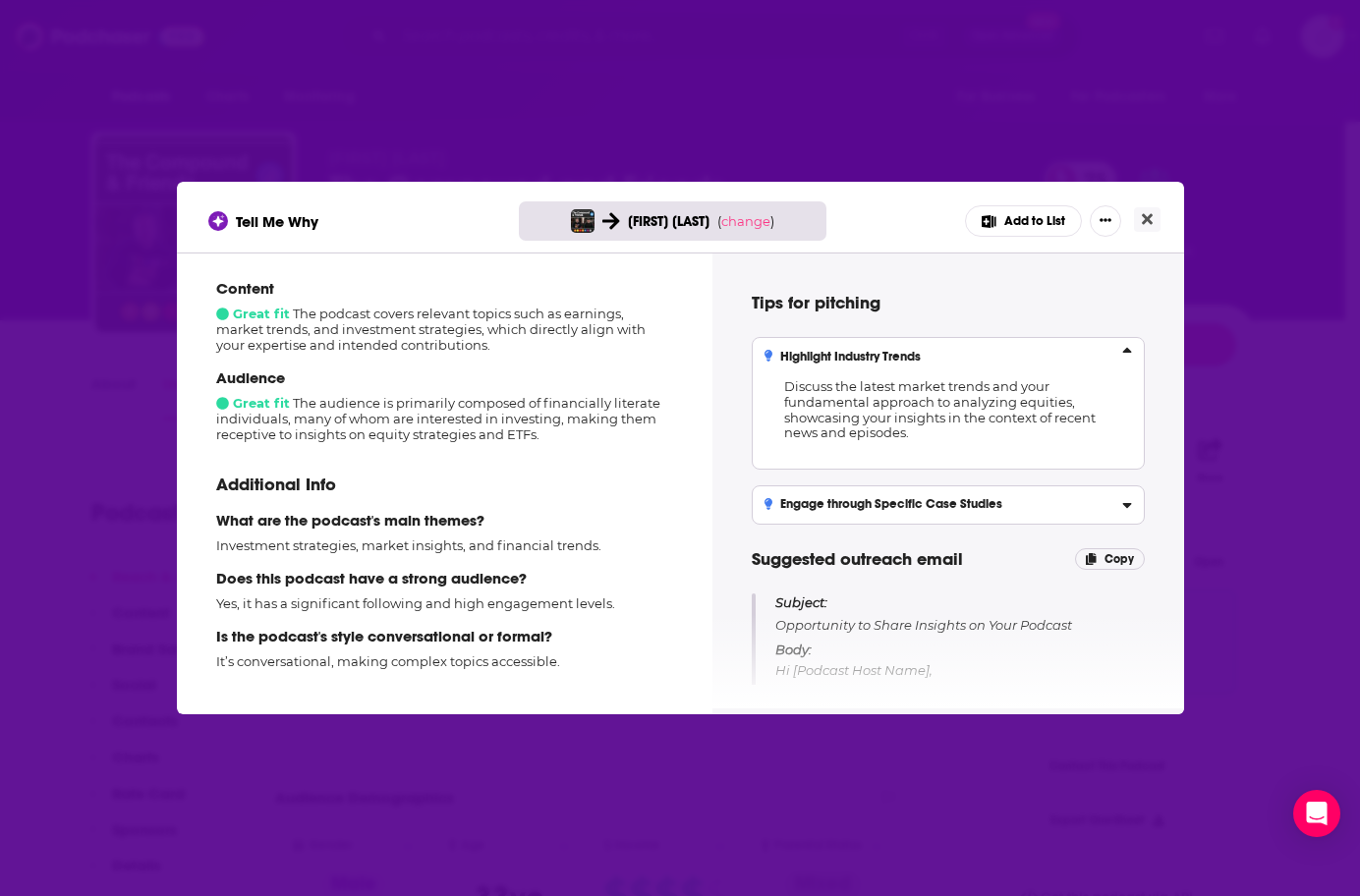 click on "Highlight Industry Trends" at bounding box center (843, 357) 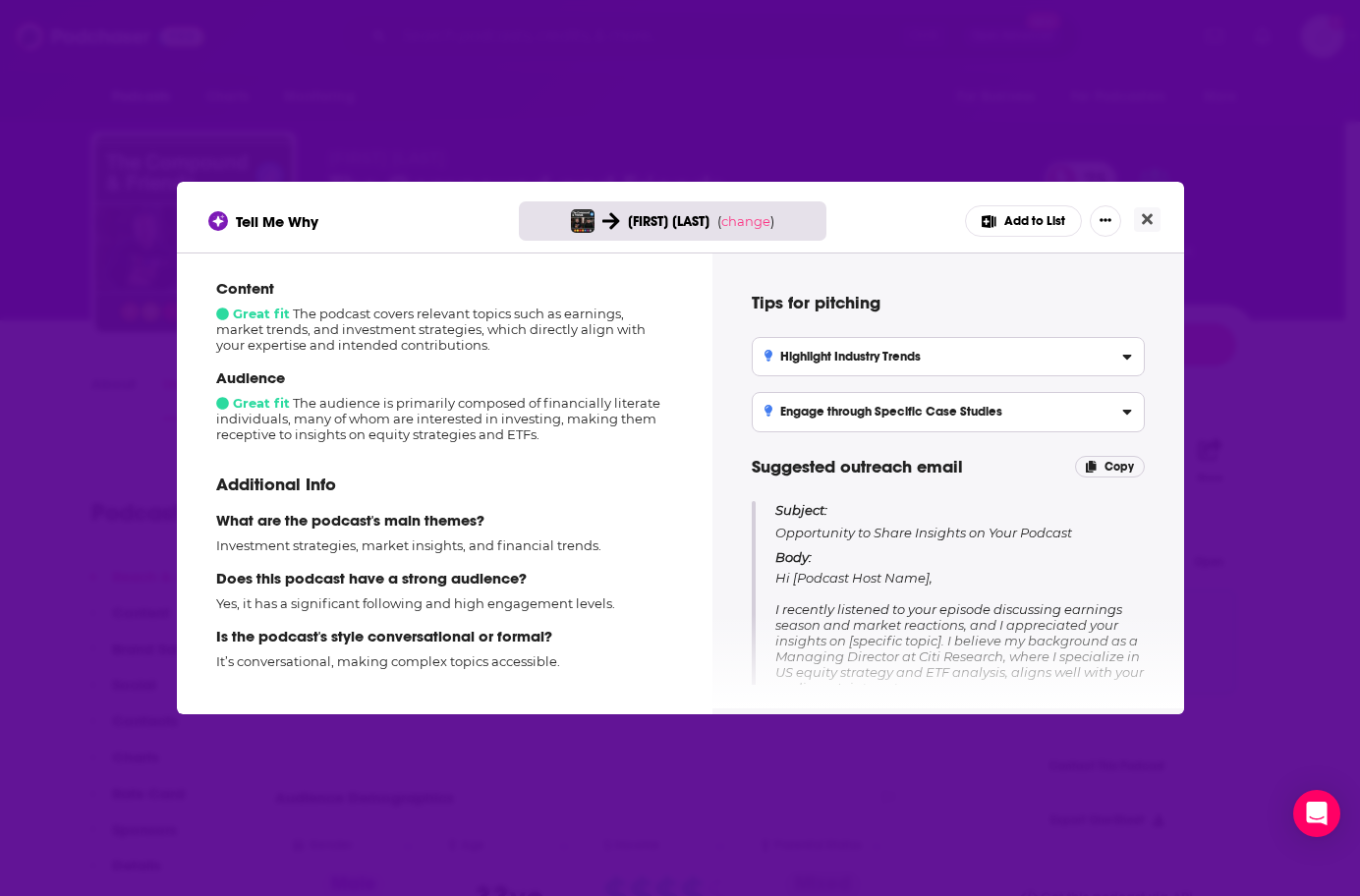 click on "Engage through Specific Case Studies Use specific case studies from your strategic analysis to illustrate points during the podcast, providing actionable insights tailored to the audience's interests." at bounding box center (948, 412) 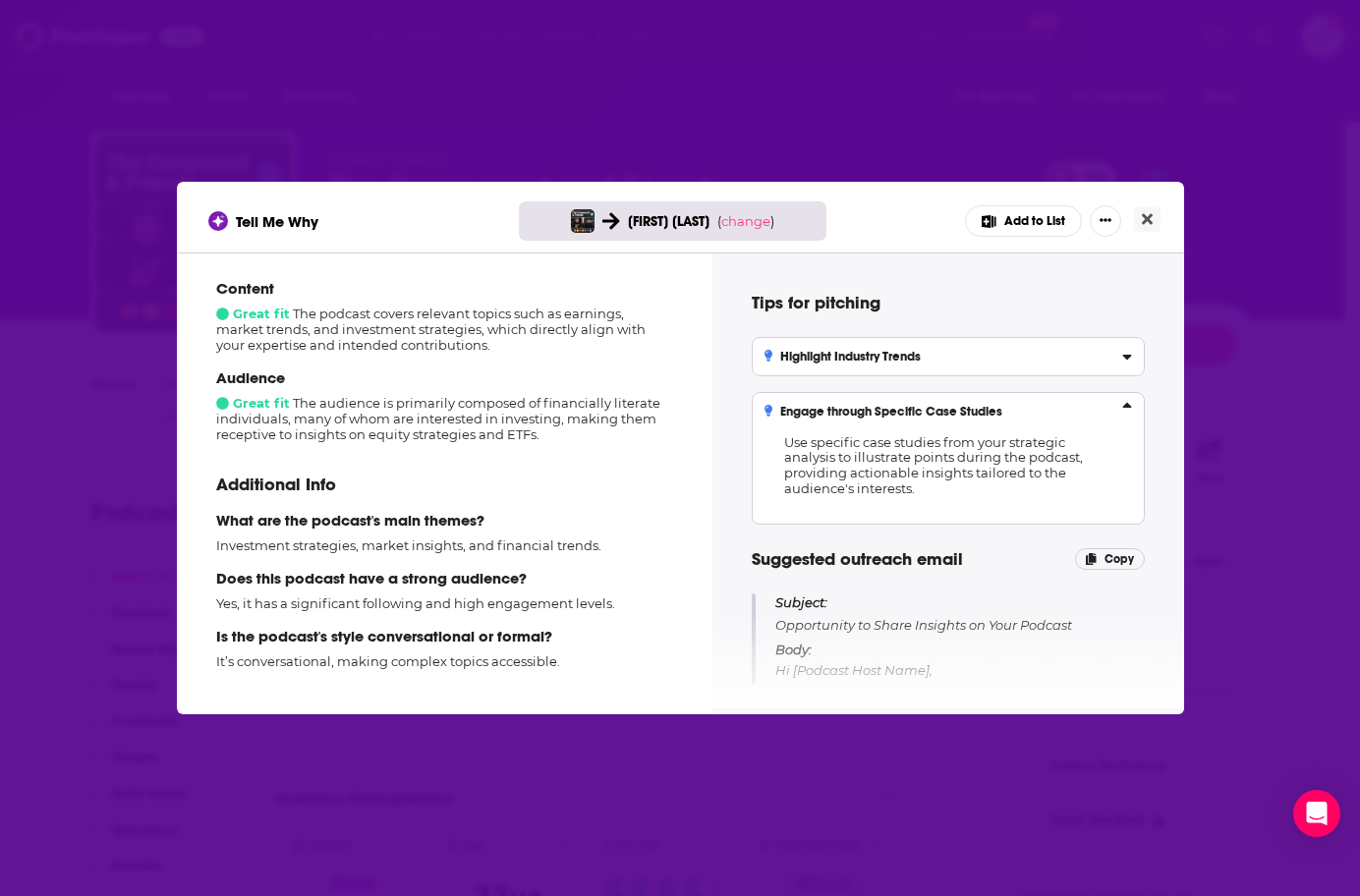 click on "Engage through Specific Case Studies Use specific case studies from your strategic analysis to illustrate points during the podcast, providing actionable insights tailored to the audience's interests." at bounding box center [948, 458] 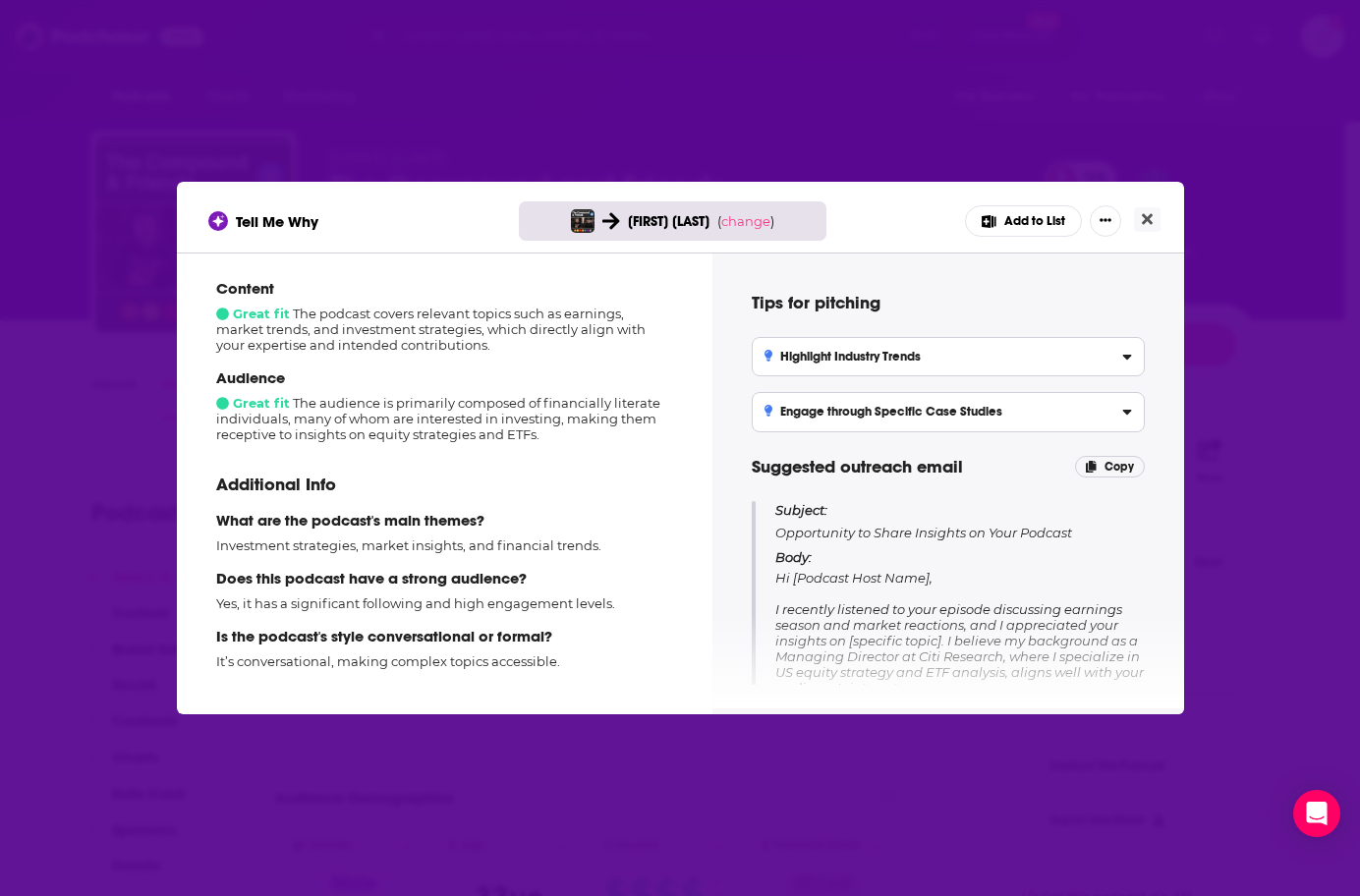 click on "Tell Me Why  Scott Chronert   ( change ) Add to List" at bounding box center [680, 217] 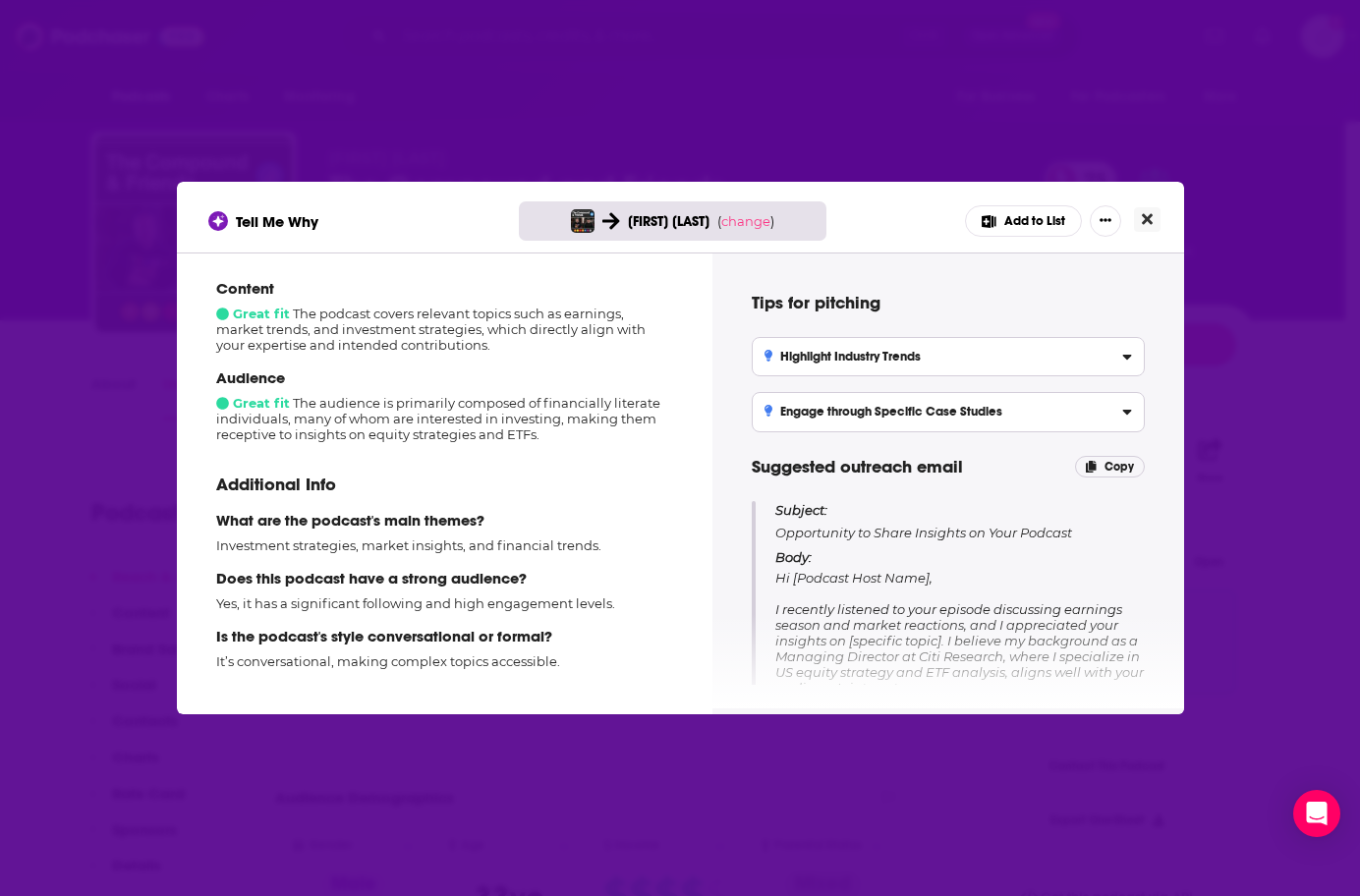 click 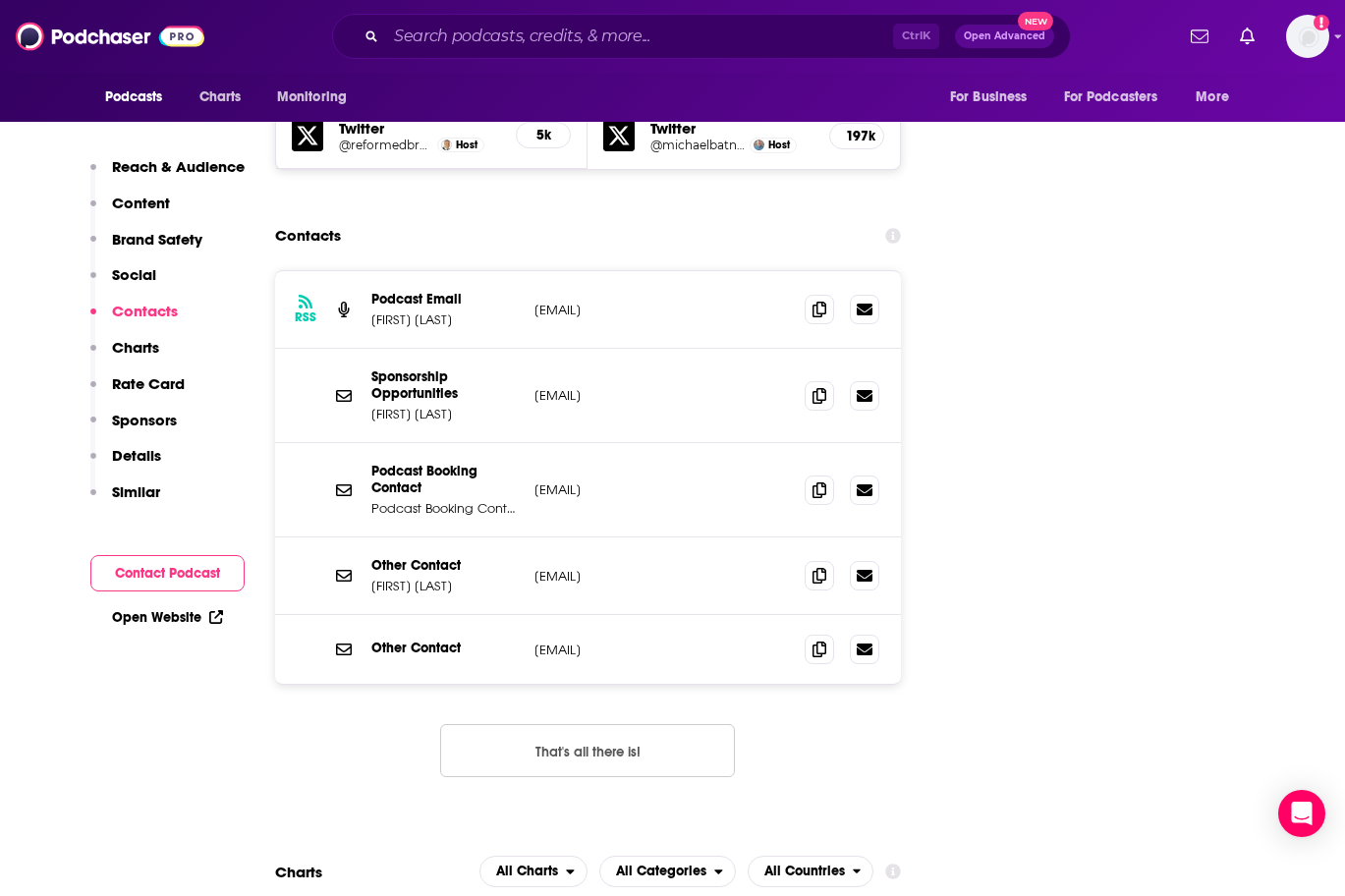 scroll, scrollTop: 2358, scrollLeft: 0, axis: vertical 